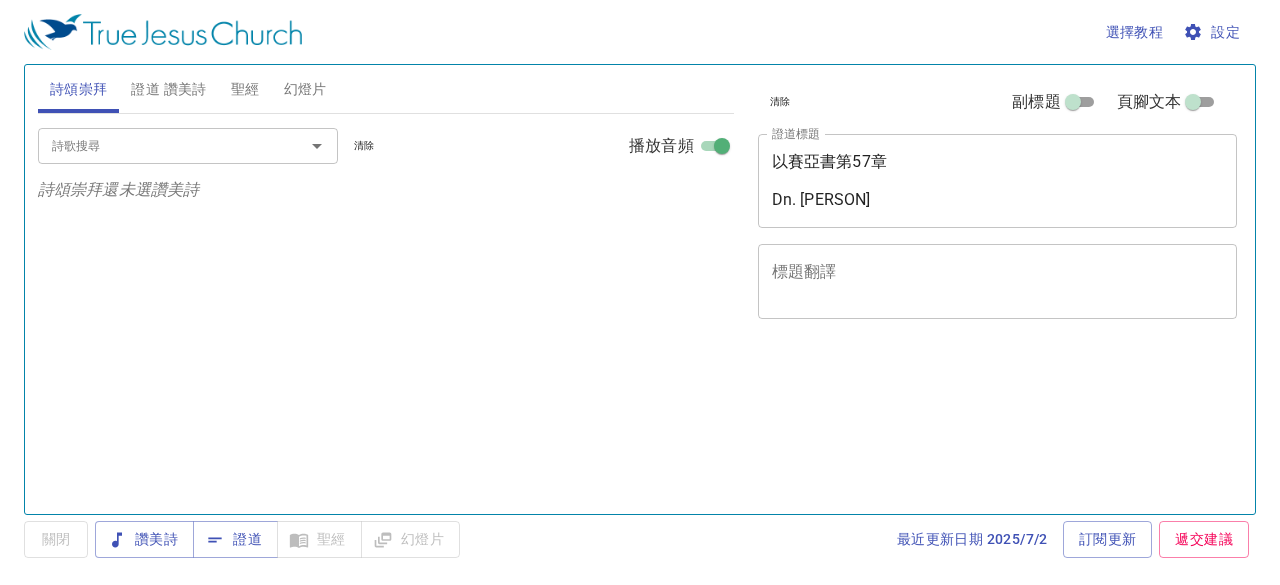 scroll, scrollTop: 0, scrollLeft: 0, axis: both 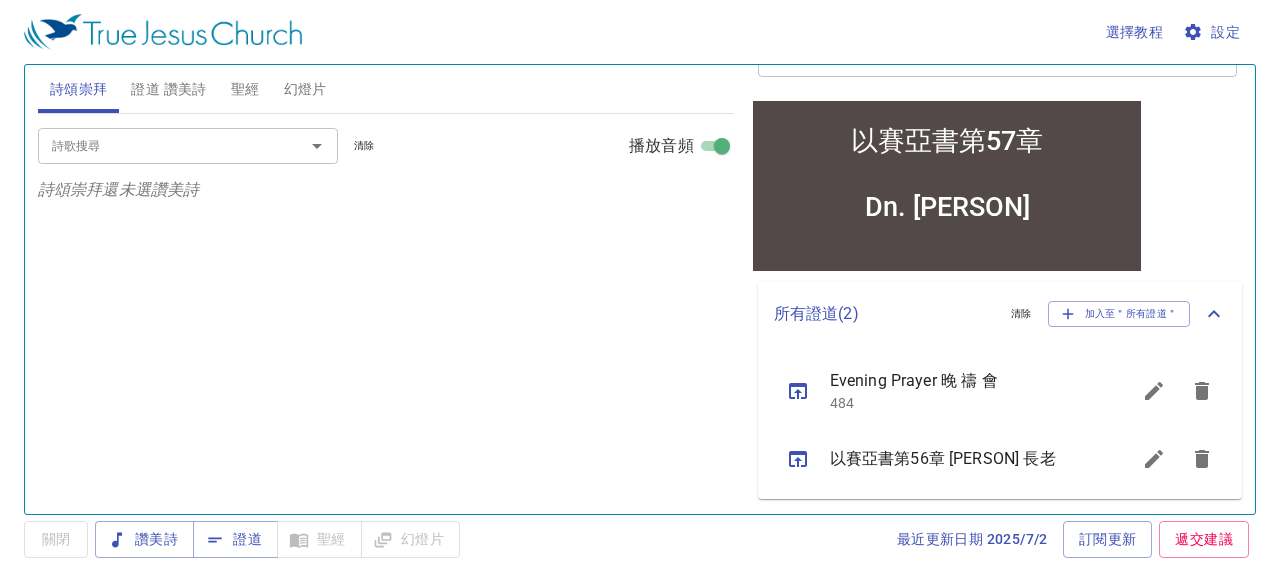 click 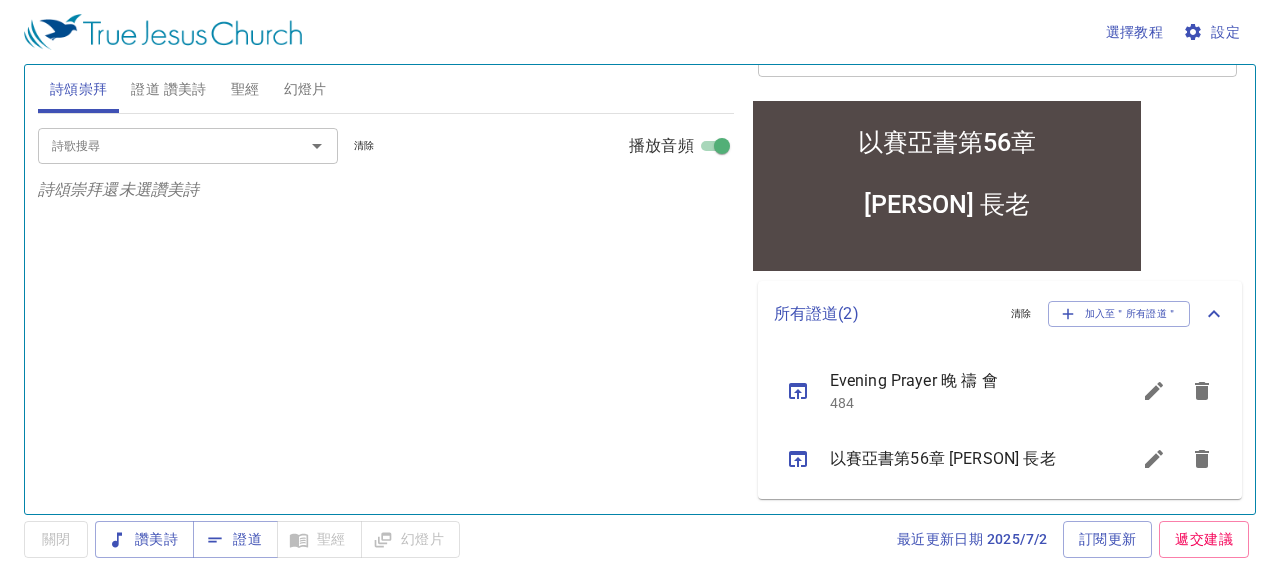 click on "設定" at bounding box center [1213, 32] 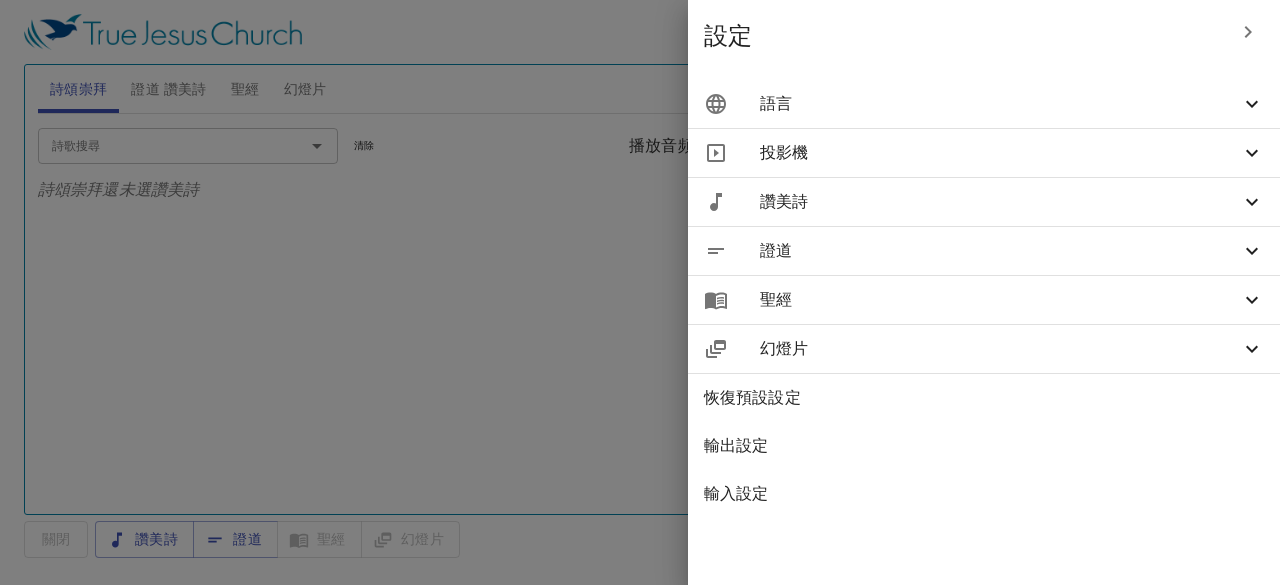 click on "證道" at bounding box center (1000, 251) 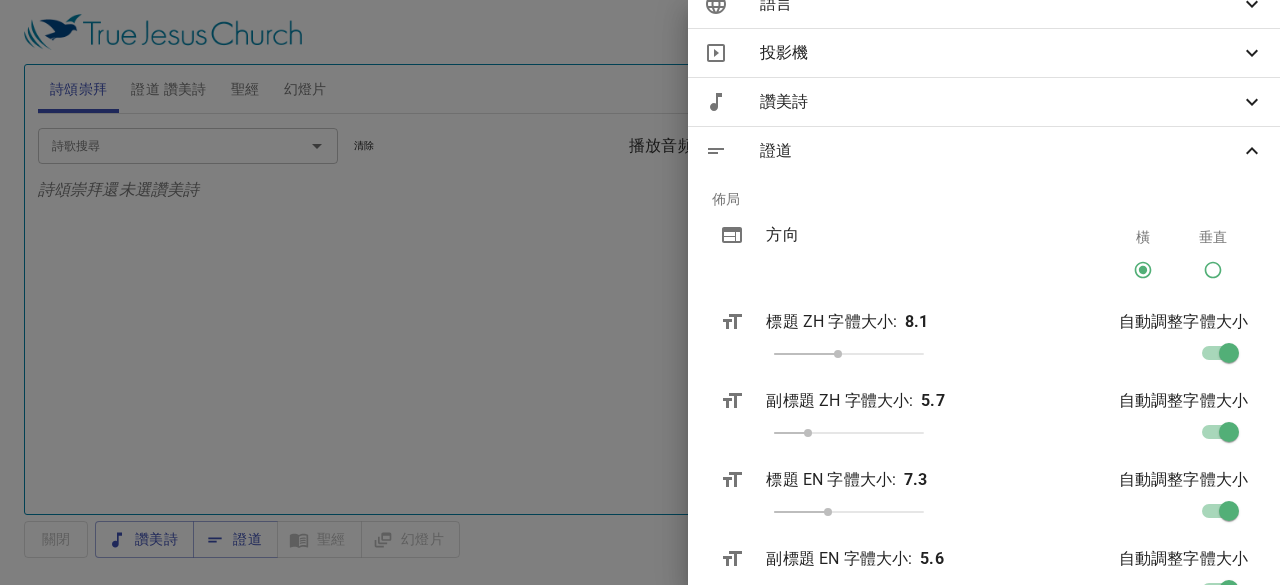 scroll, scrollTop: 400, scrollLeft: 0, axis: vertical 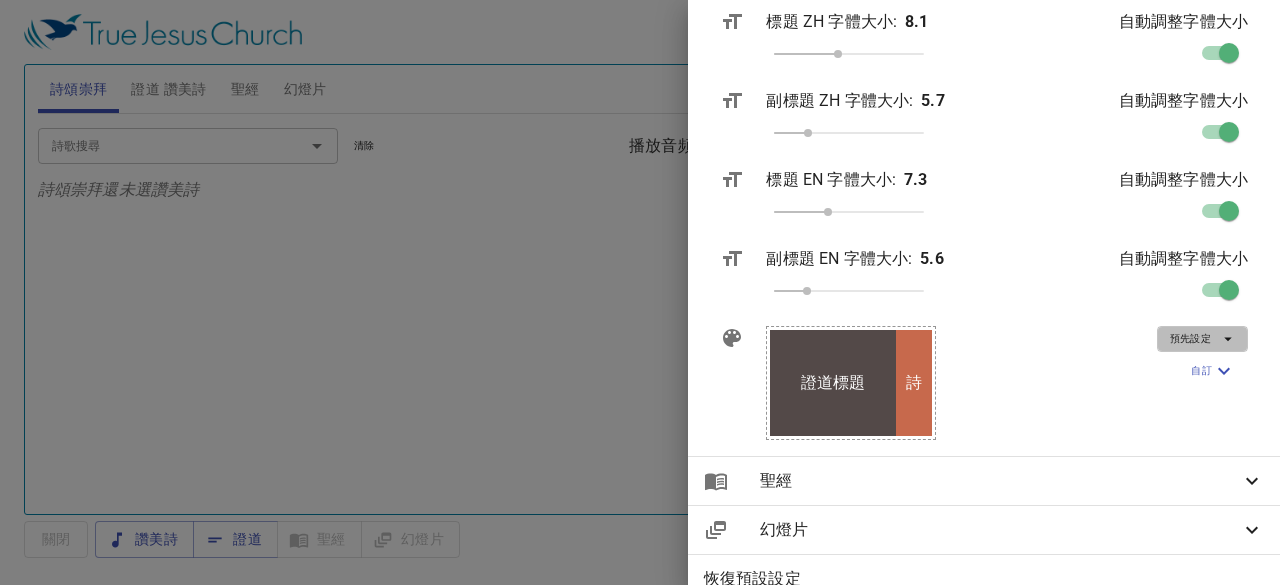 click 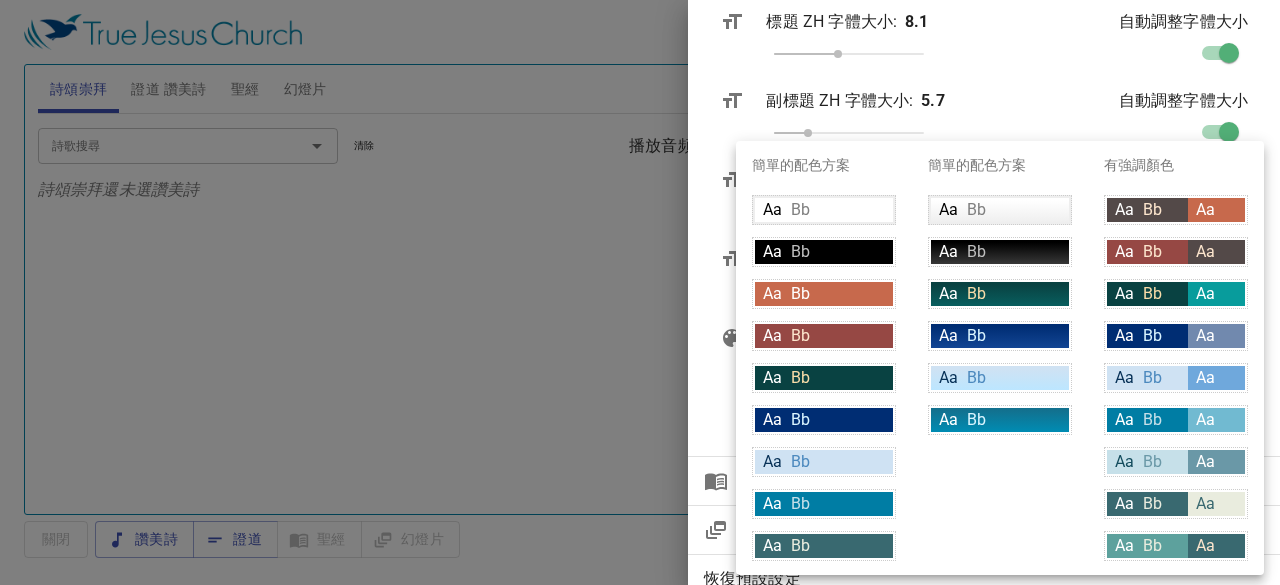 click on "Aa    Bb" at bounding box center [824, 546] 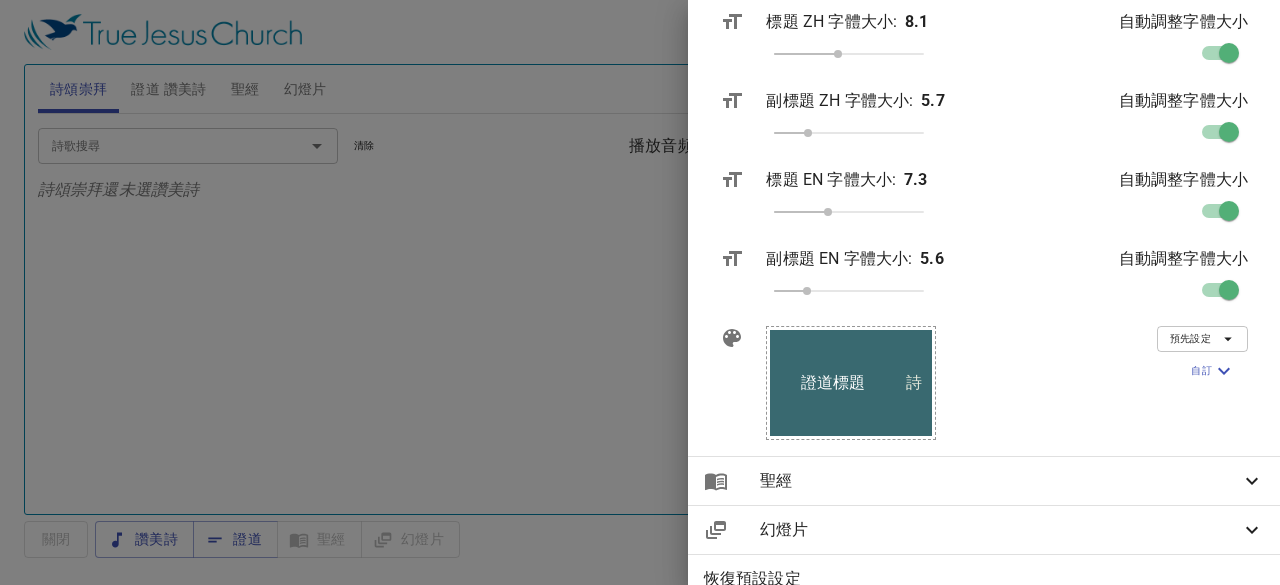 scroll, scrollTop: 0, scrollLeft: 0, axis: both 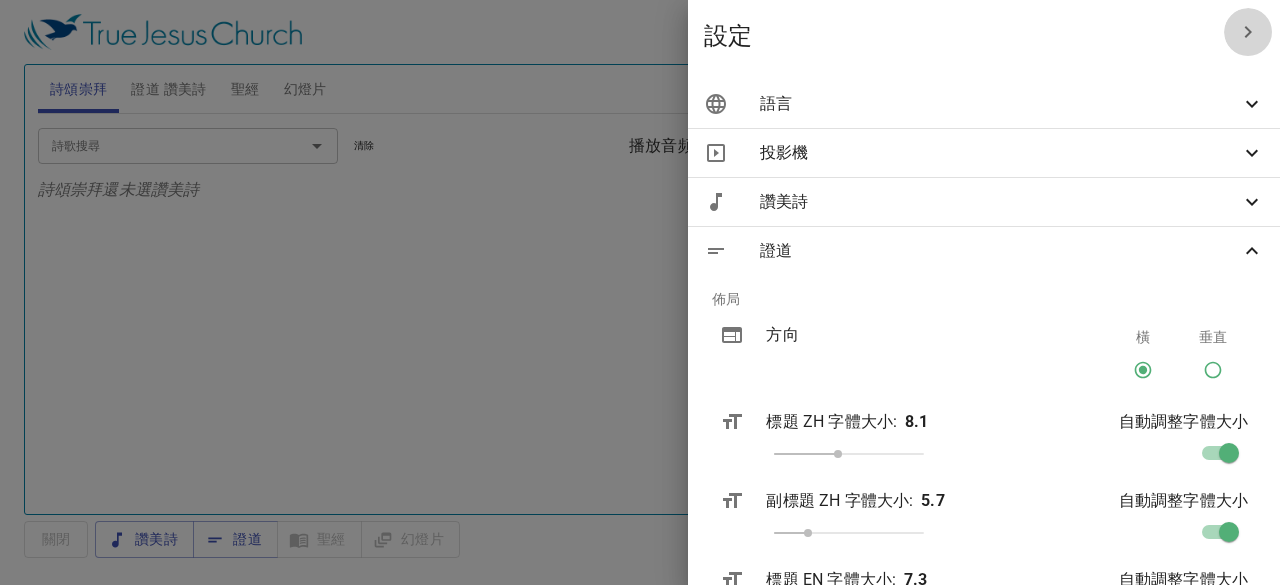 click 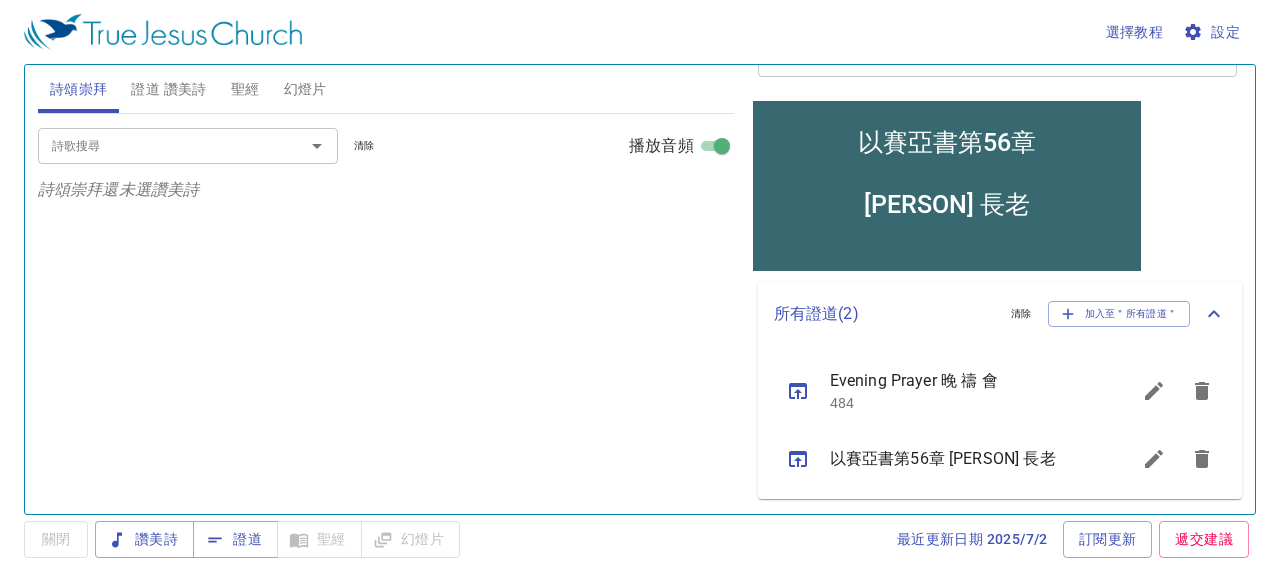 click on "以賽亞書第56章 [PERSON] 長老" at bounding box center (946, 172) 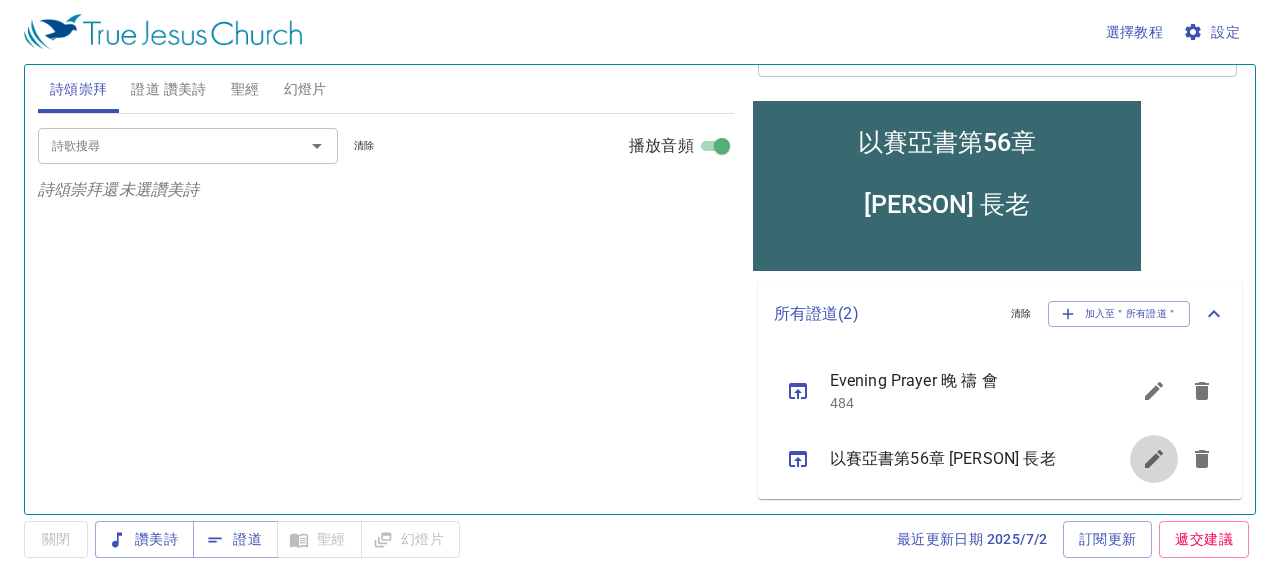 click 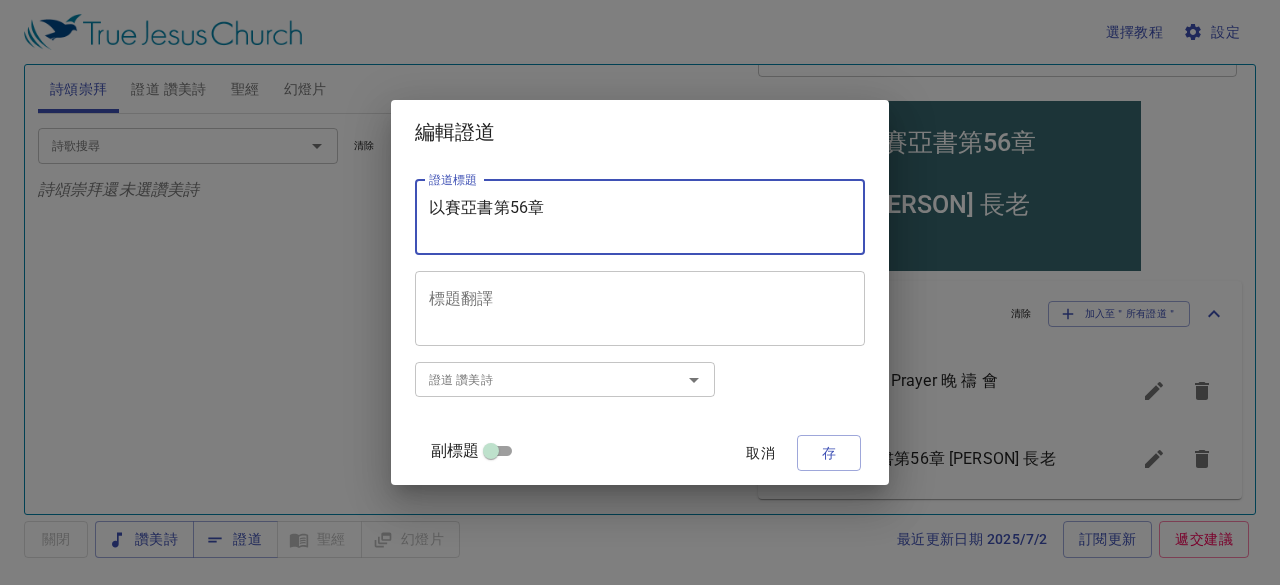 click on "以賽亞書第56章
[PERSON] 長老" at bounding box center (640, 217) 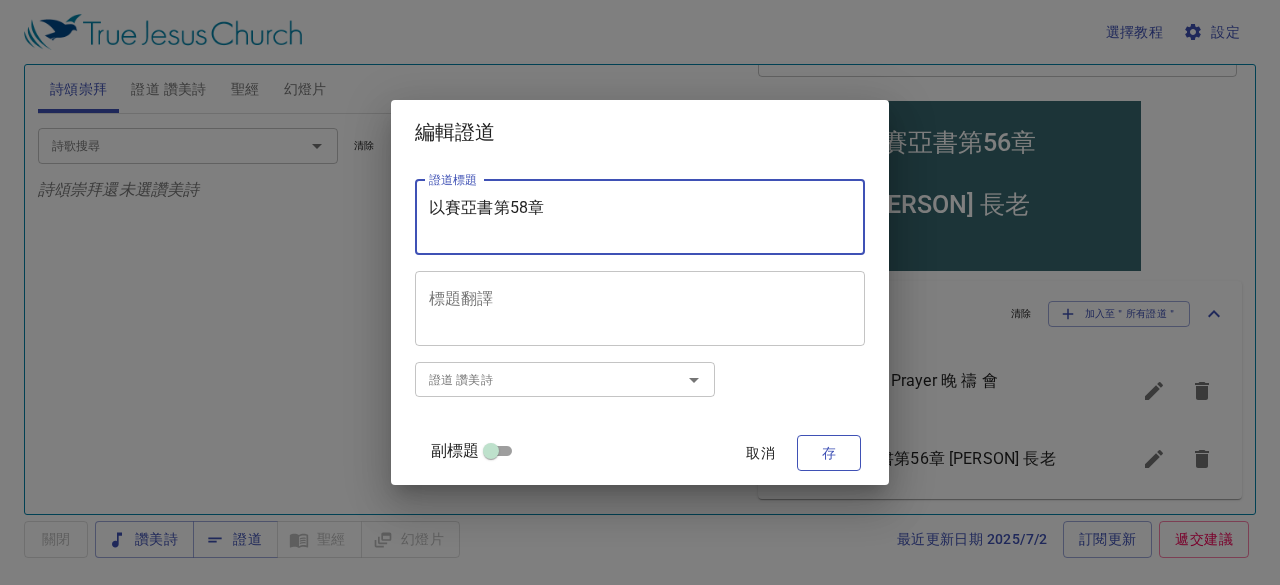 type on "以賽亞書第58章
[PERSON] 長老" 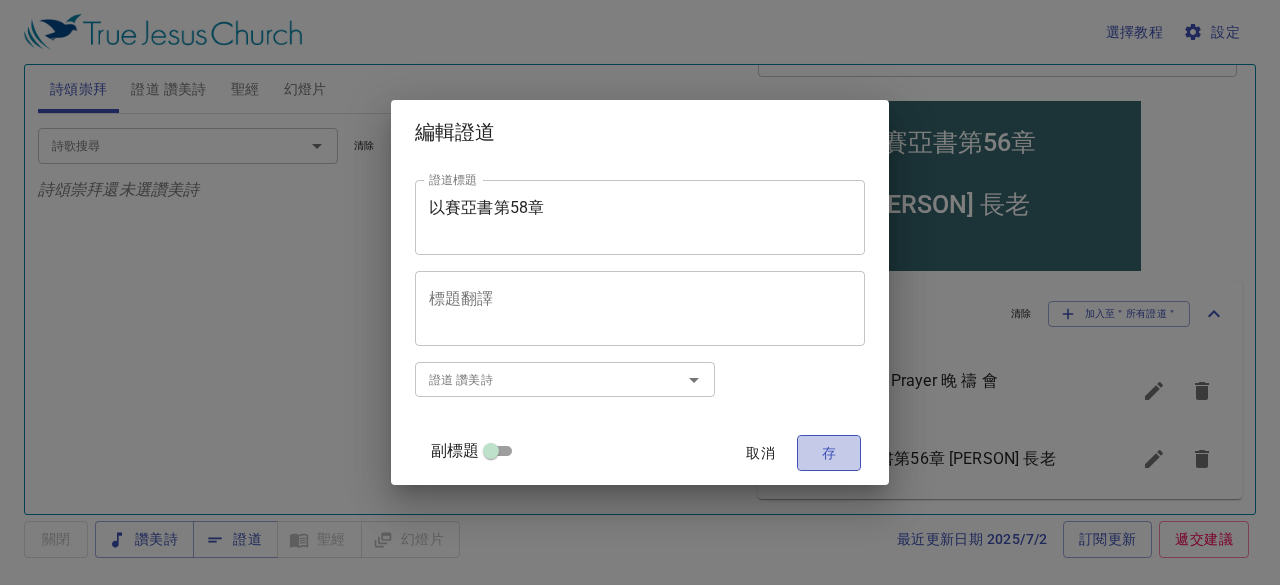 click on "存" at bounding box center [829, 453] 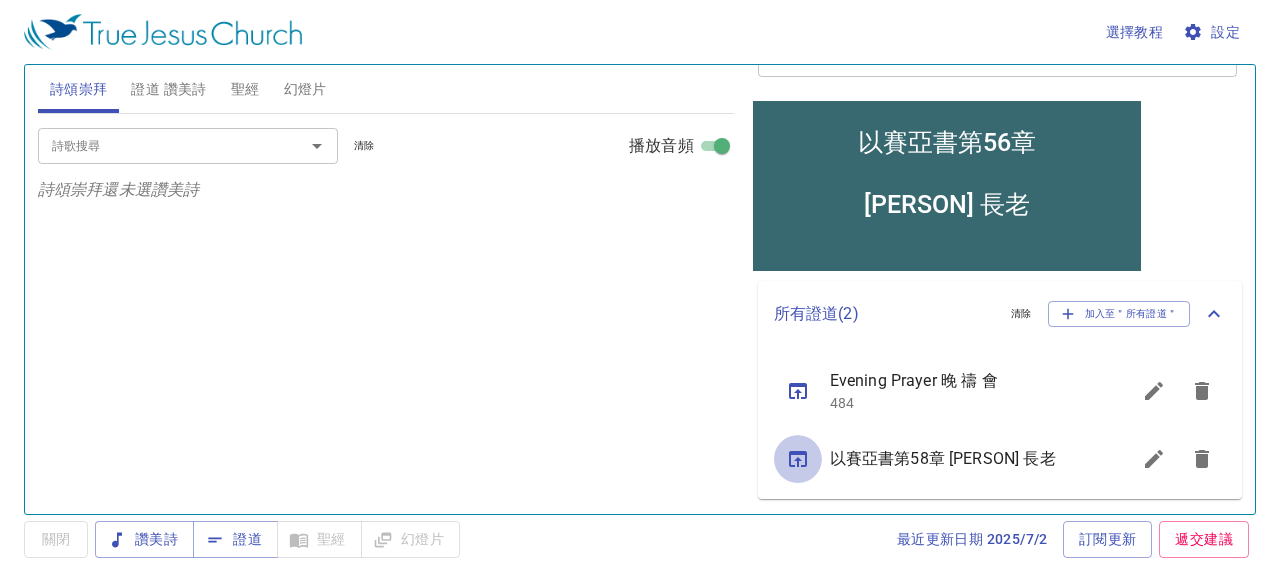 click 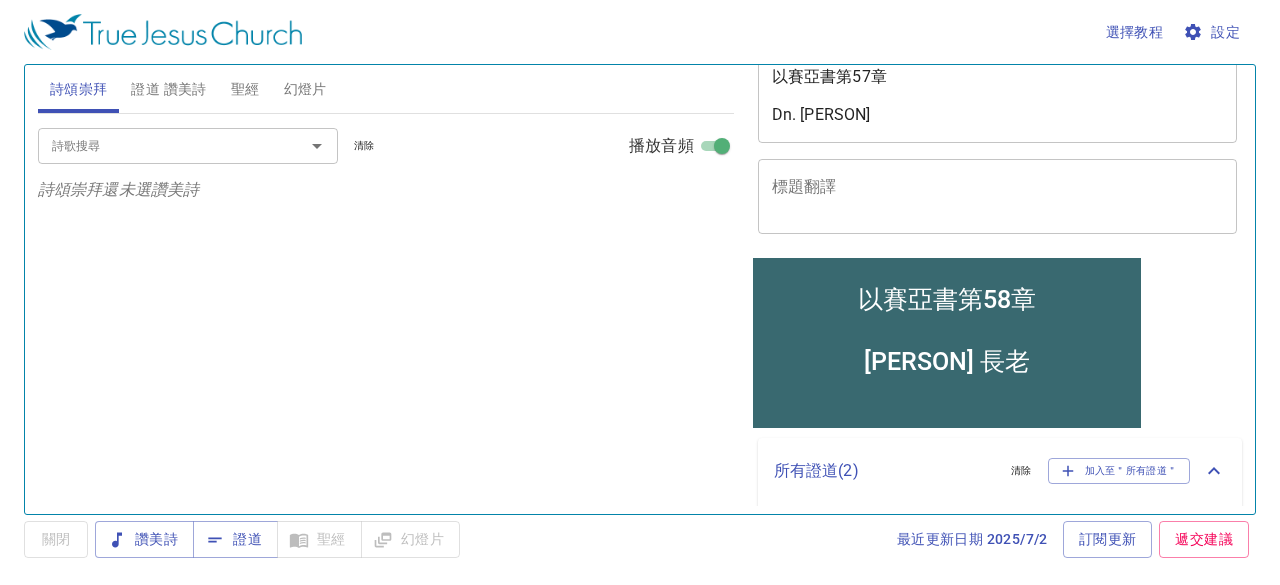 scroll, scrollTop: 42, scrollLeft: 0, axis: vertical 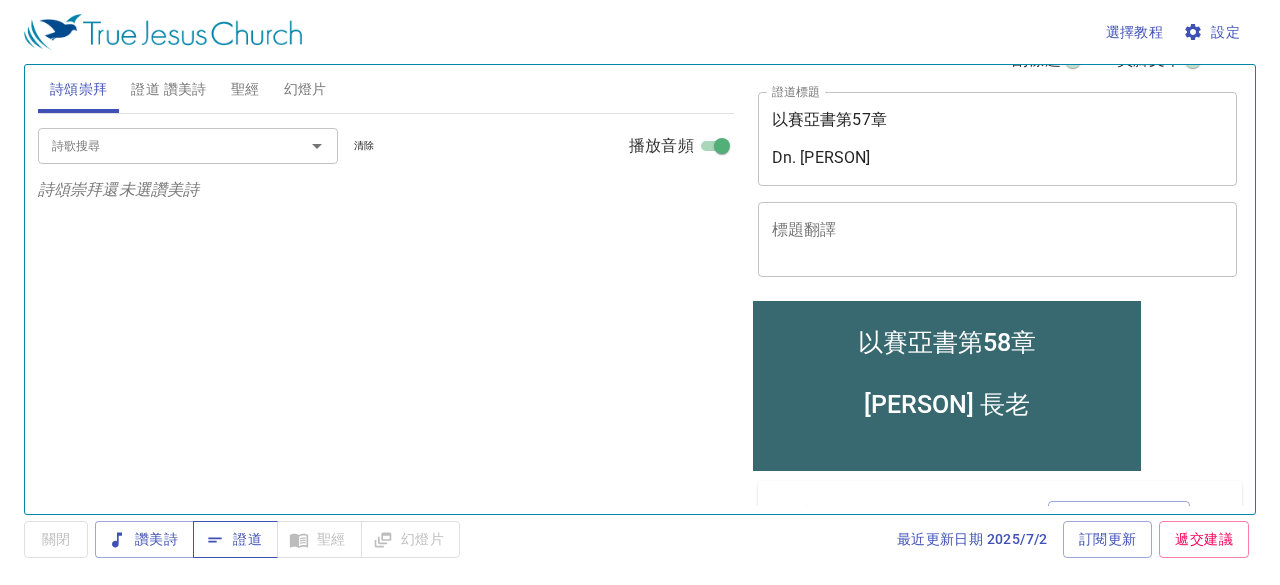 click on "證道" at bounding box center [235, 539] 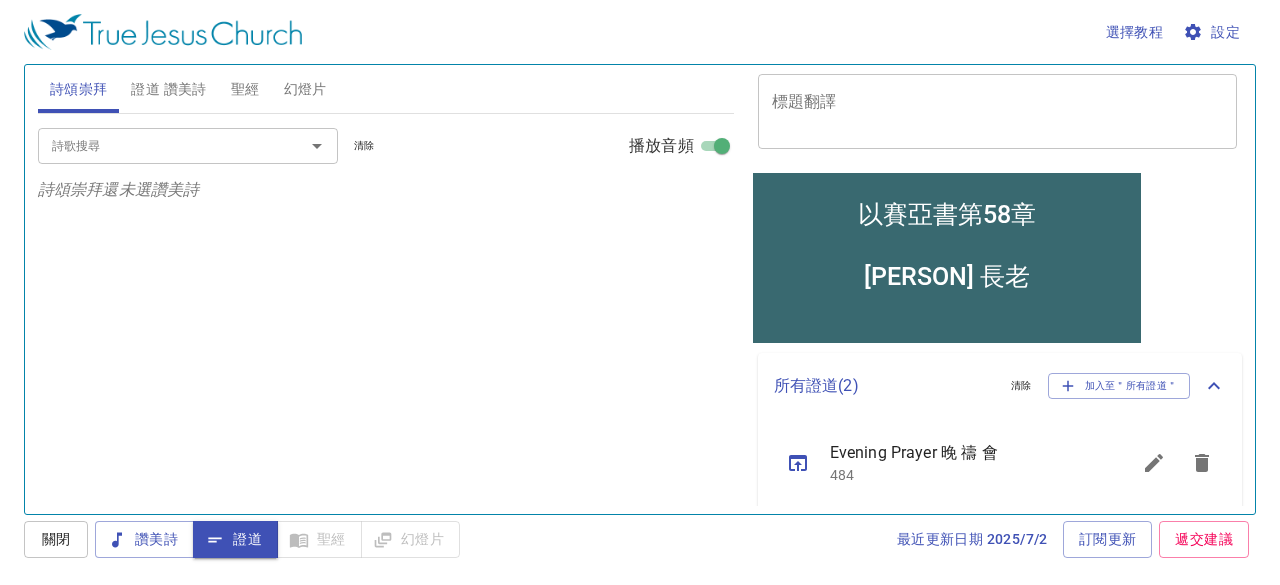 scroll, scrollTop: 242, scrollLeft: 0, axis: vertical 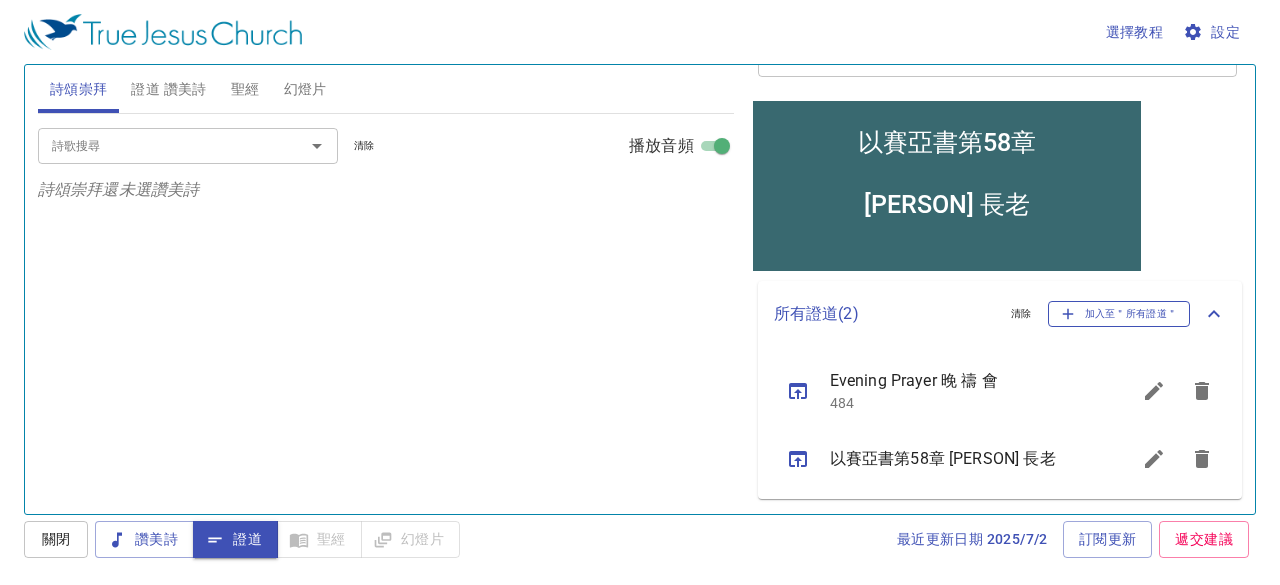 click on "加入至＂所有證道＂" at bounding box center [1119, 314] 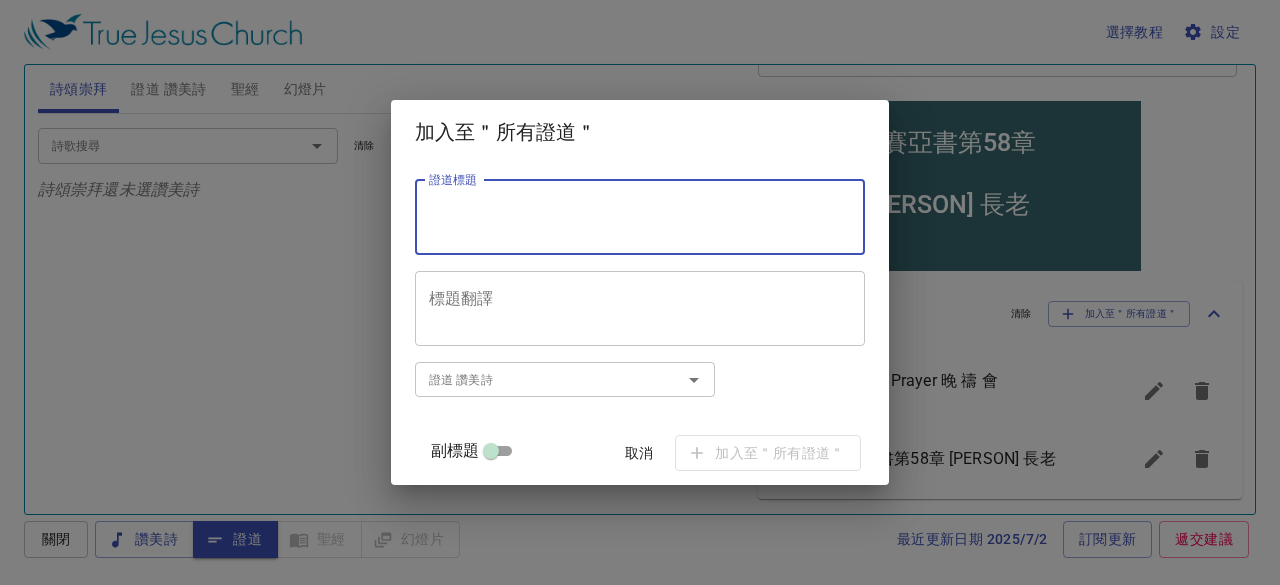 paste on "真實信仰的指標–以神為樂
An Indicator of True Faith – Delight in the Lord
以賽亞書第58章" 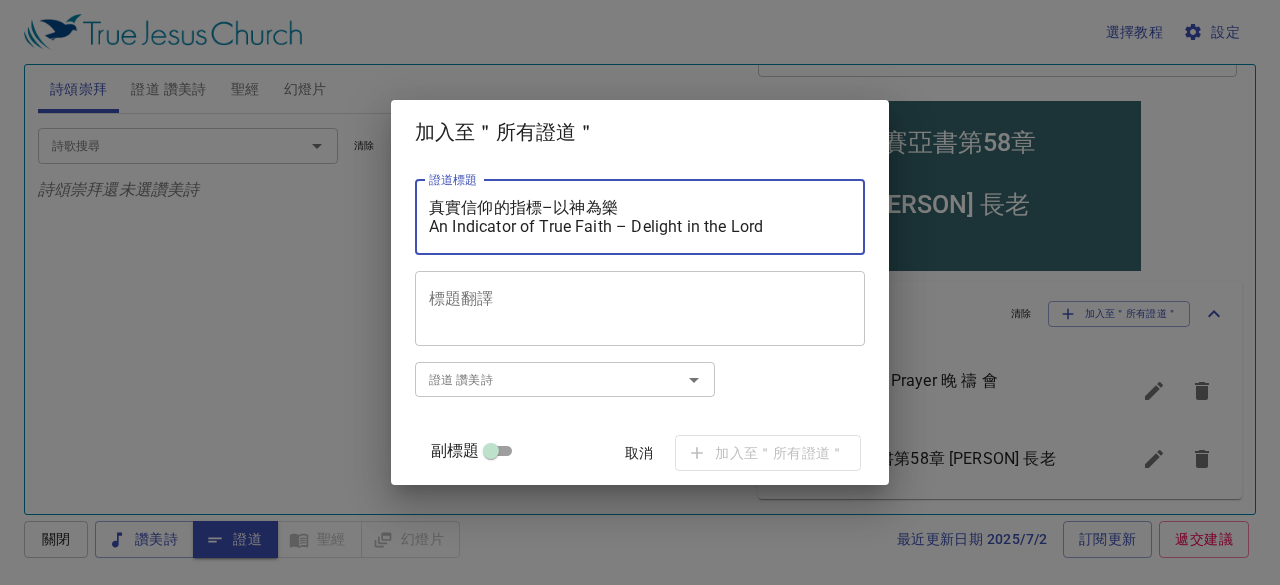scroll, scrollTop: 18, scrollLeft: 0, axis: vertical 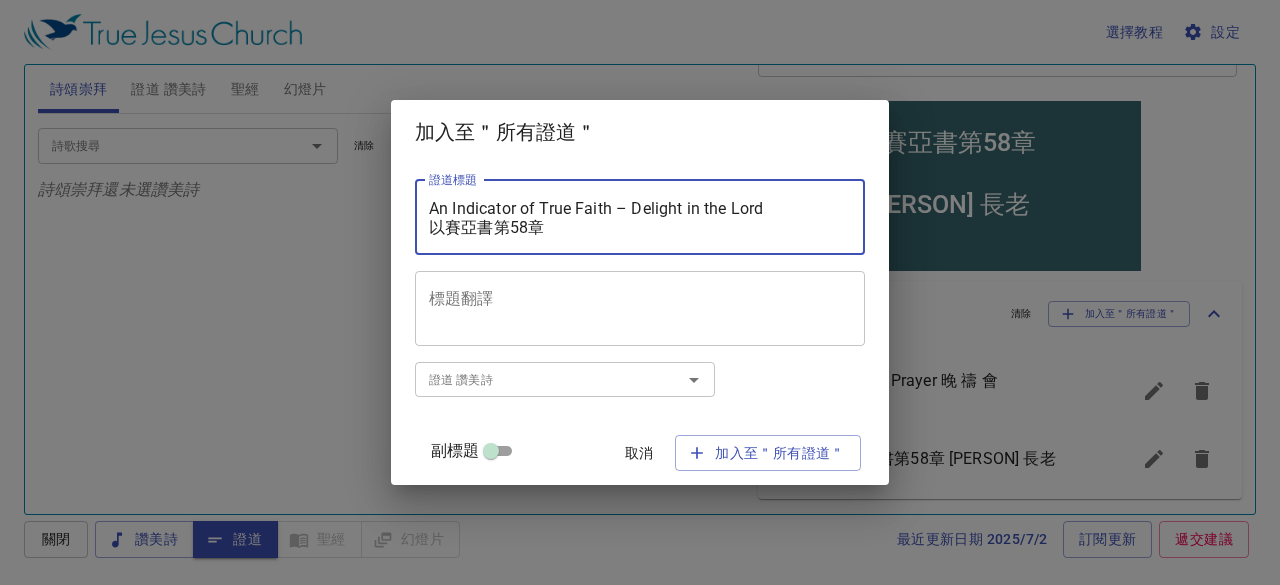 click on "真實信仰的指標–以神為樂
An Indicator of True Faith – Delight in the Lord
以賽亞書第58章" at bounding box center [640, 217] 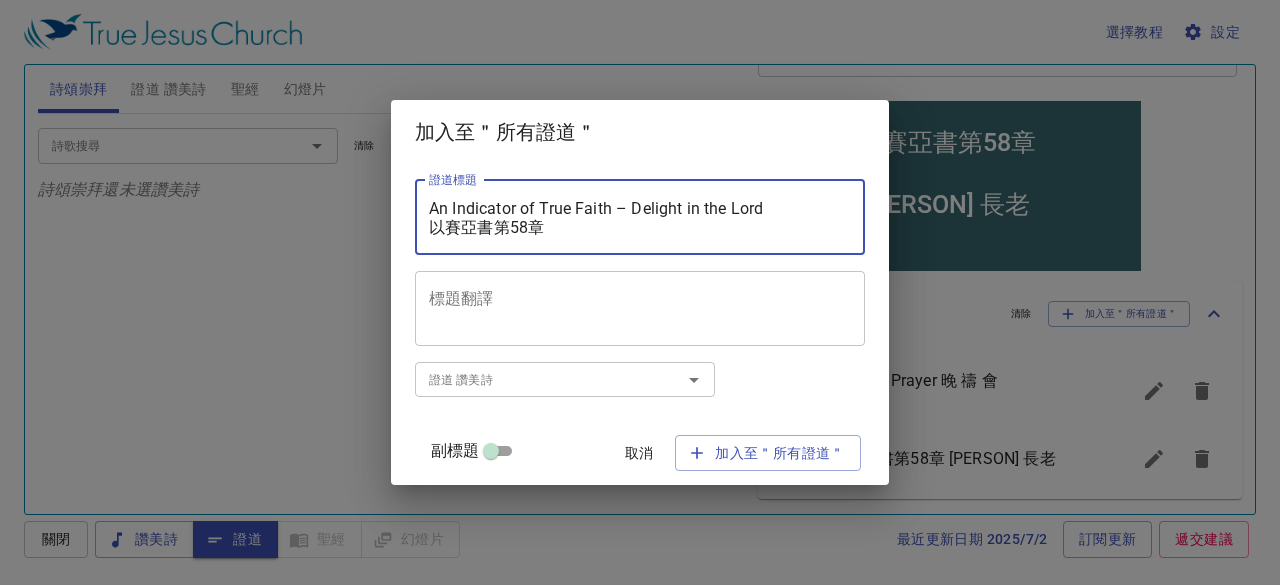 scroll, scrollTop: 0, scrollLeft: 0, axis: both 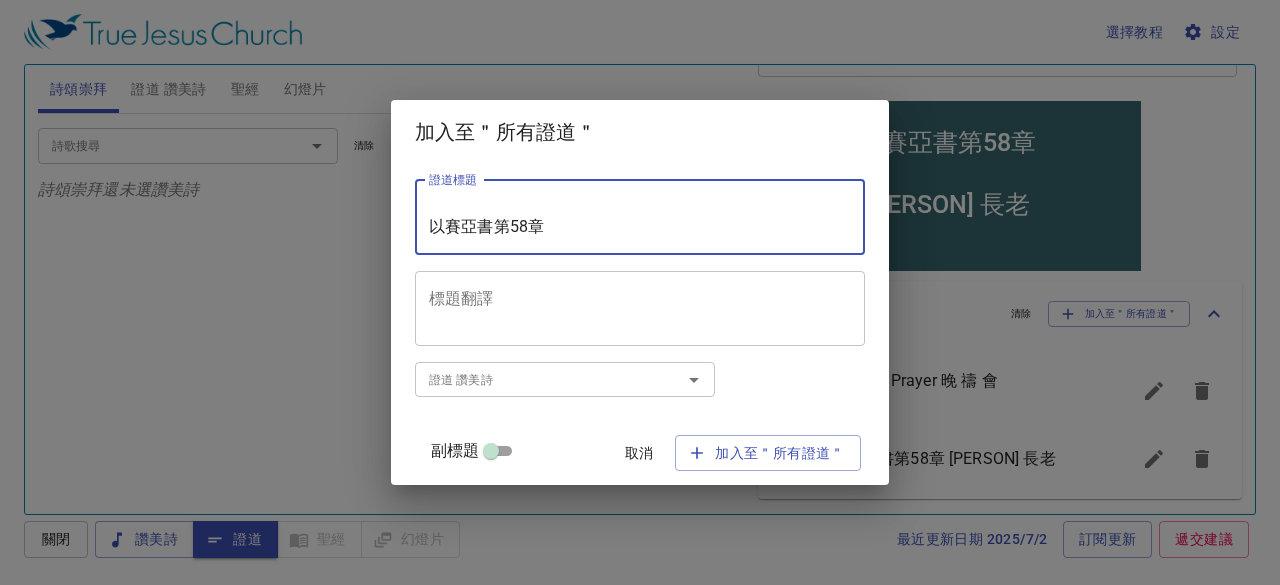 type on "真實信仰的指標–以神為樂
An Indicator of True Faith – Delight in the Lord
以賽亞書第58章" 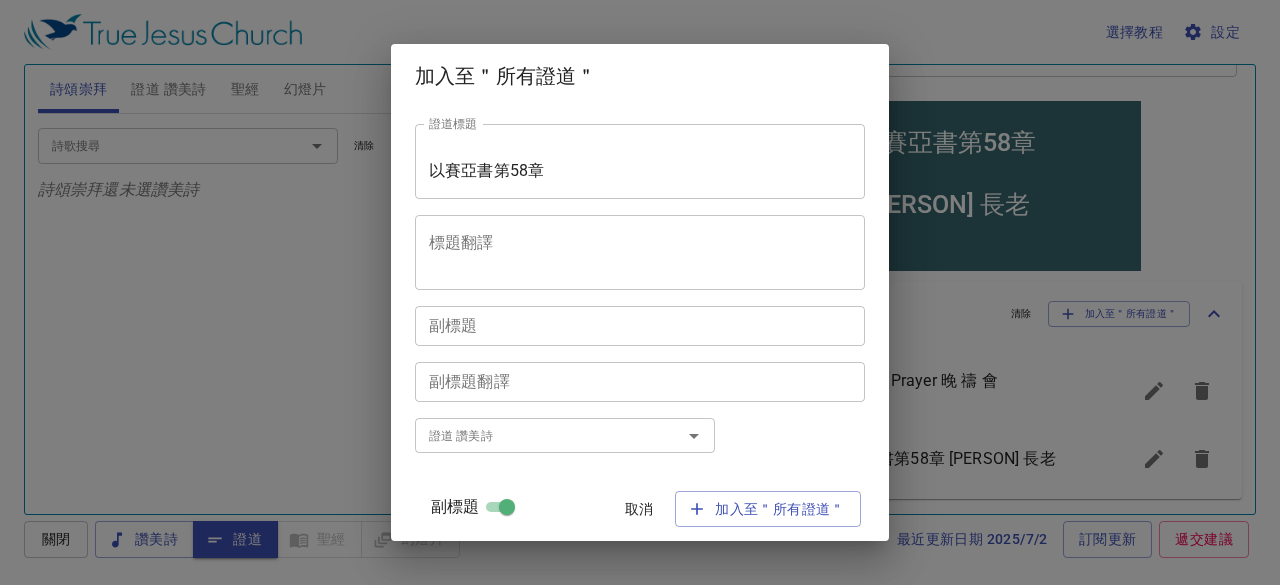 click on "副標題" at bounding box center [640, 325] 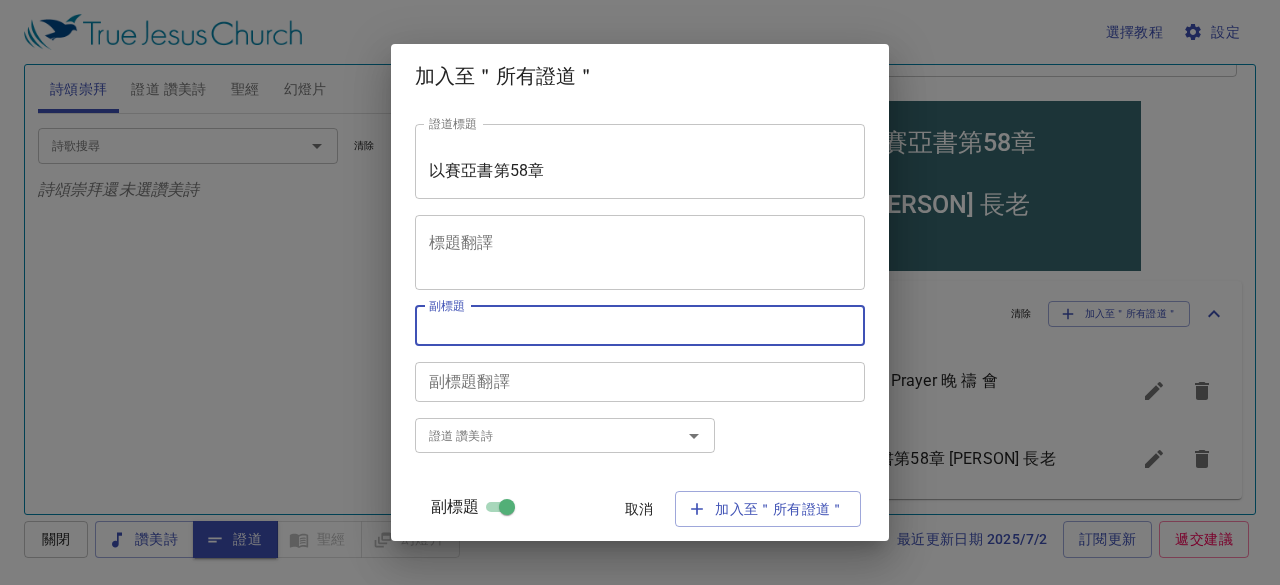 paste on "[PERSON] 傳道 Pr. [PERSON]" 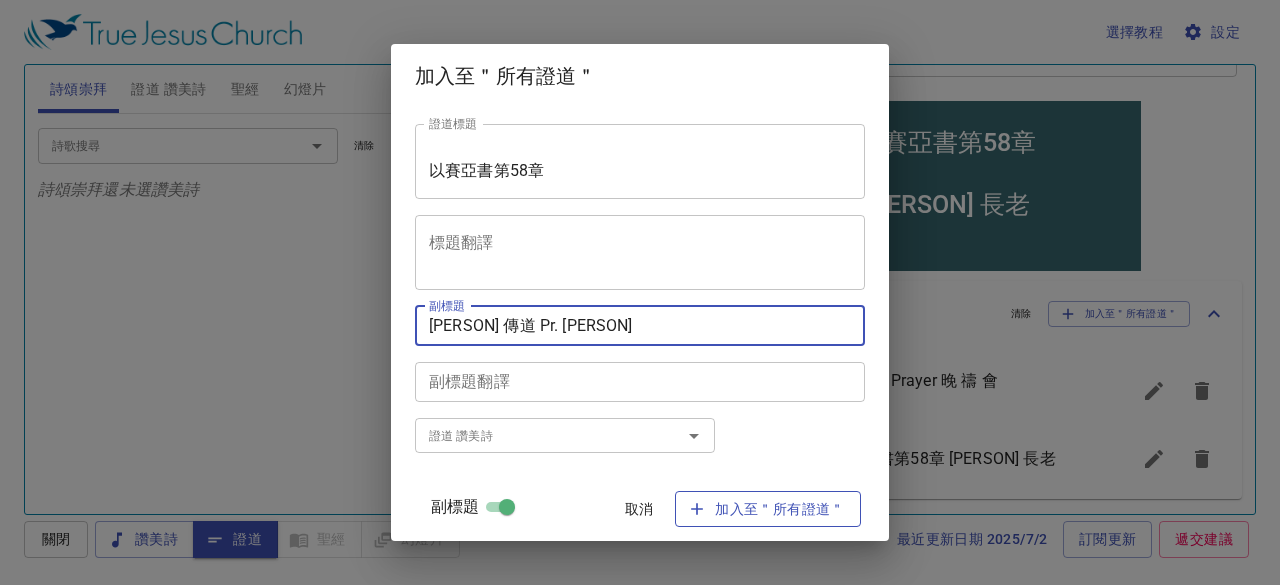 type on "[PERSON] 傳道 Pr. [PERSON]" 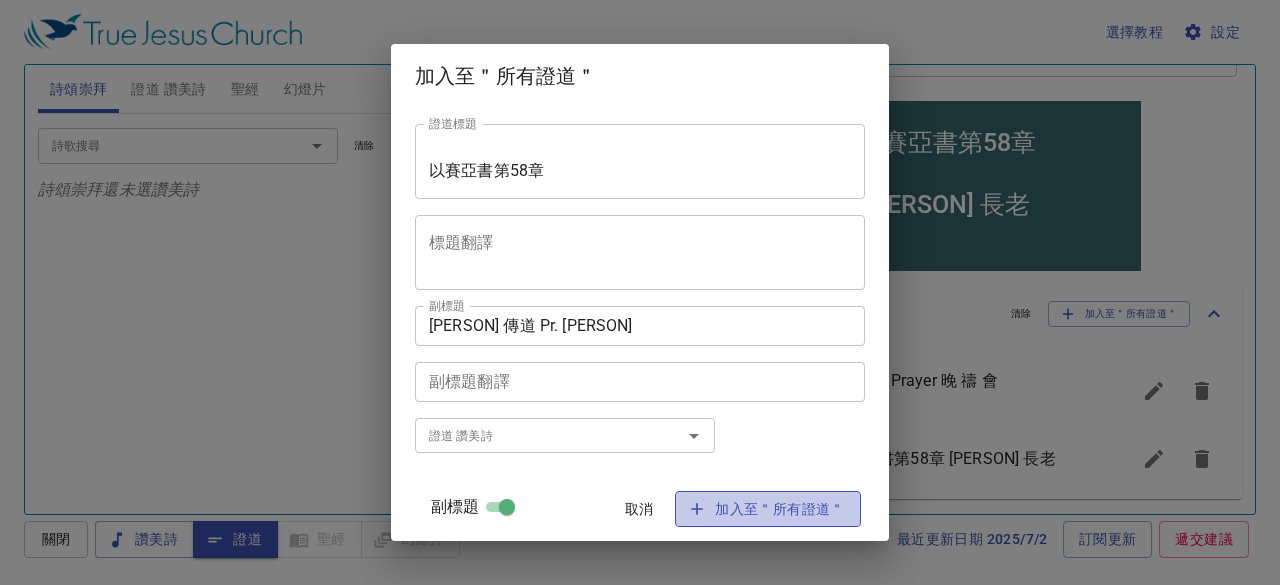 click on "加入至＂所有證道＂" at bounding box center [768, 509] 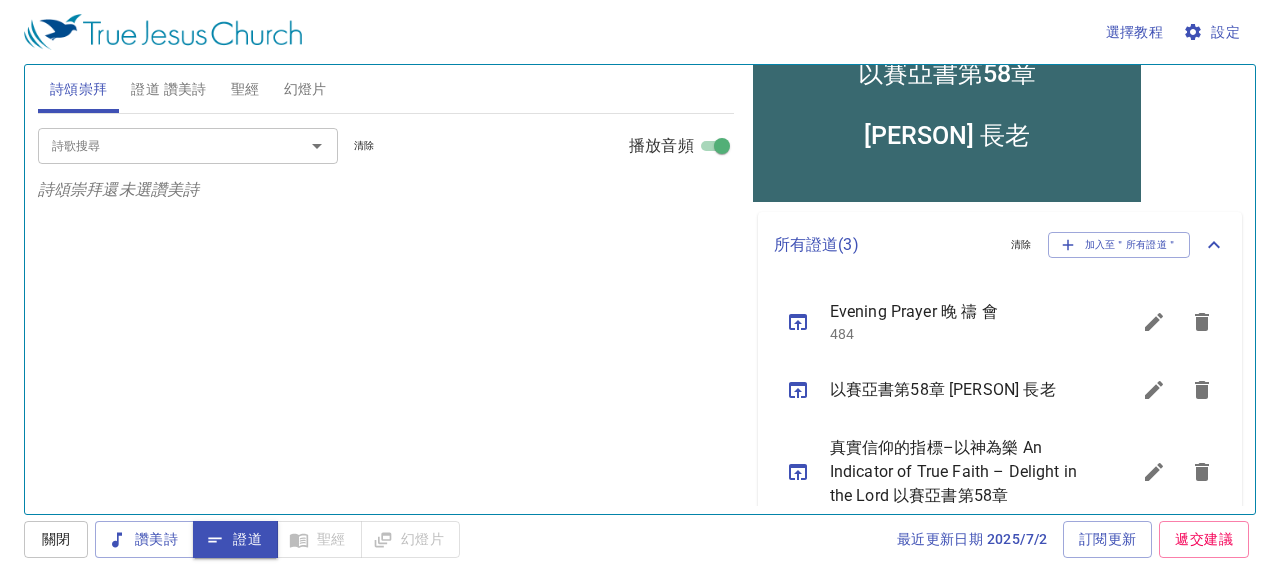 scroll, scrollTop: 342, scrollLeft: 0, axis: vertical 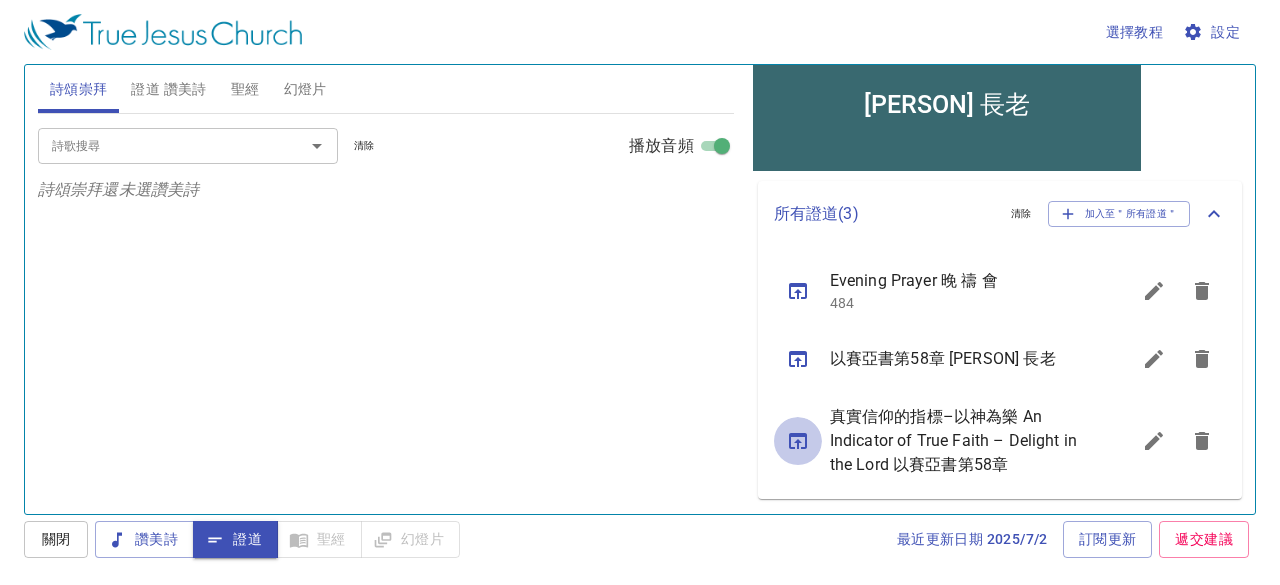 click 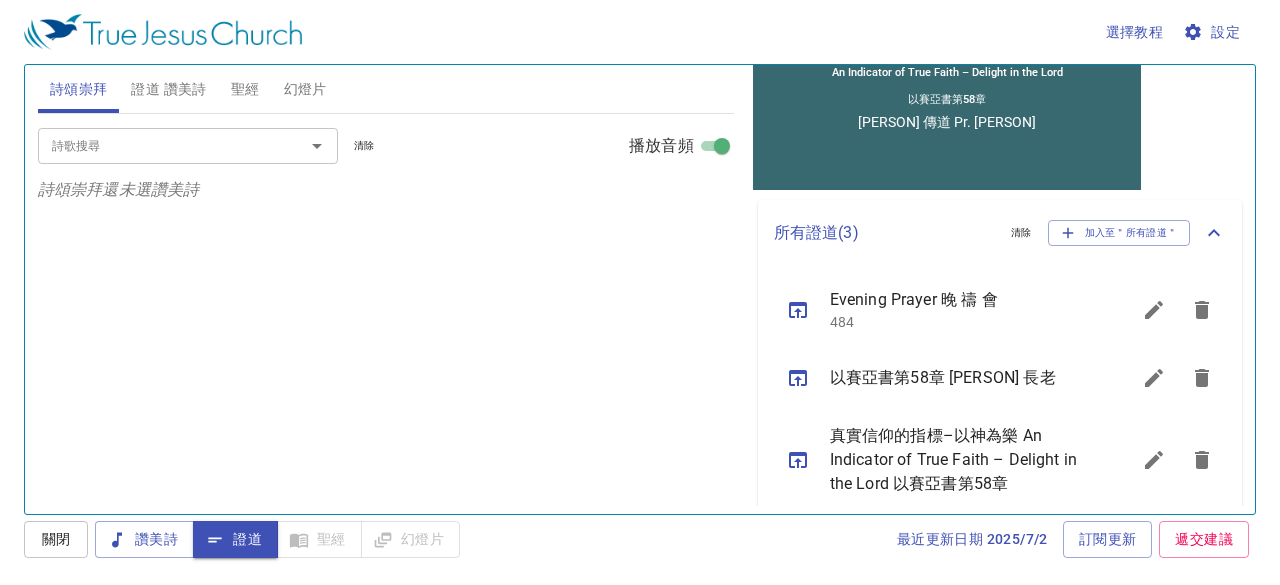 scroll, scrollTop: 360, scrollLeft: 0, axis: vertical 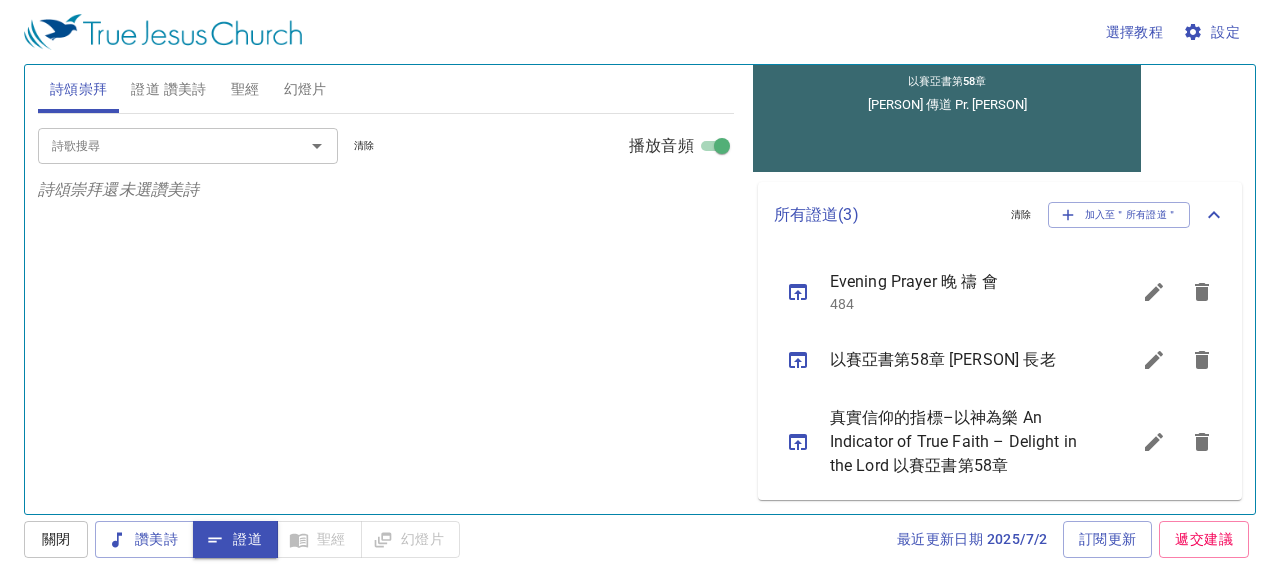 click on "證道" at bounding box center (235, 539) 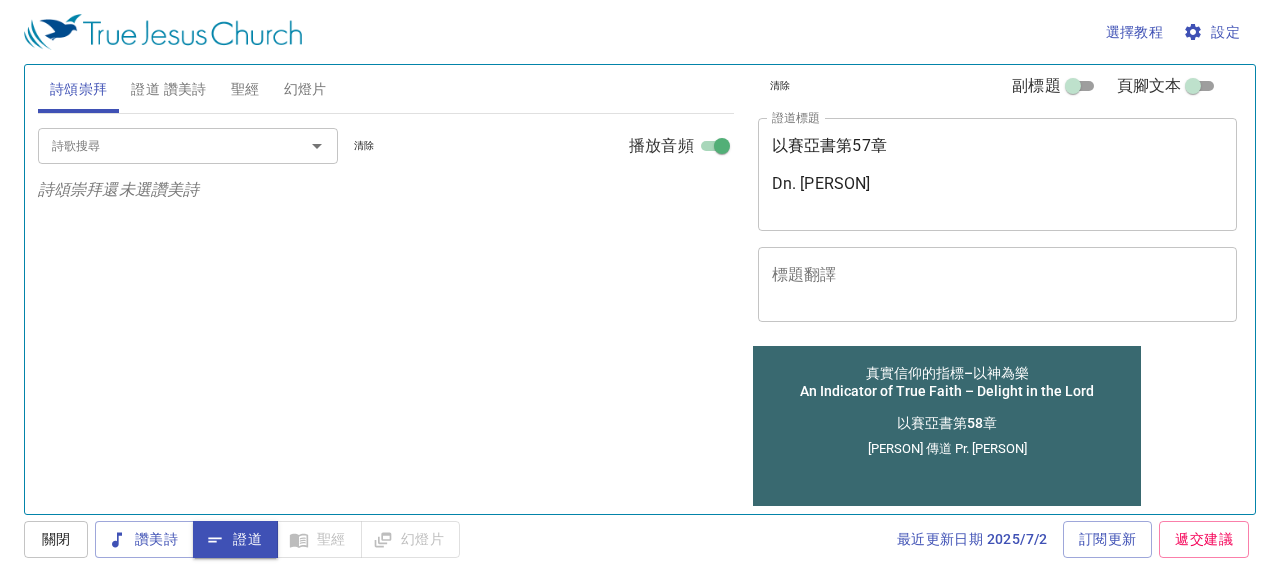 scroll, scrollTop: 0, scrollLeft: 0, axis: both 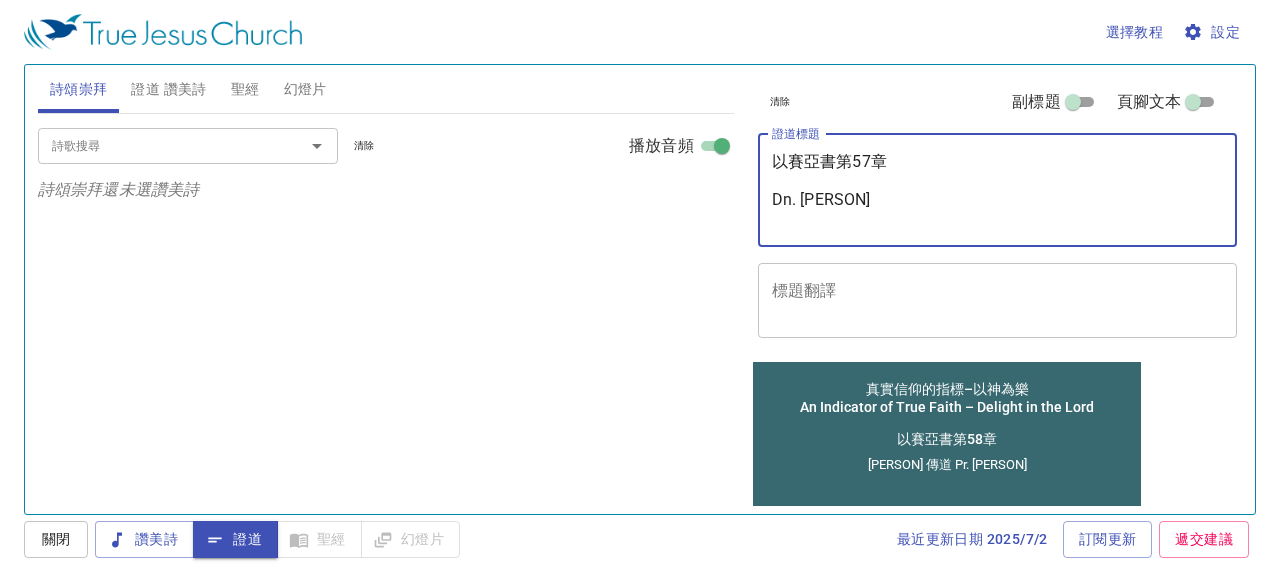 click on "真實信仰的指標–以神為樂
An Indicator of True Faith – Delight in the Lord
以賽亞書第58章" at bounding box center [998, 190] 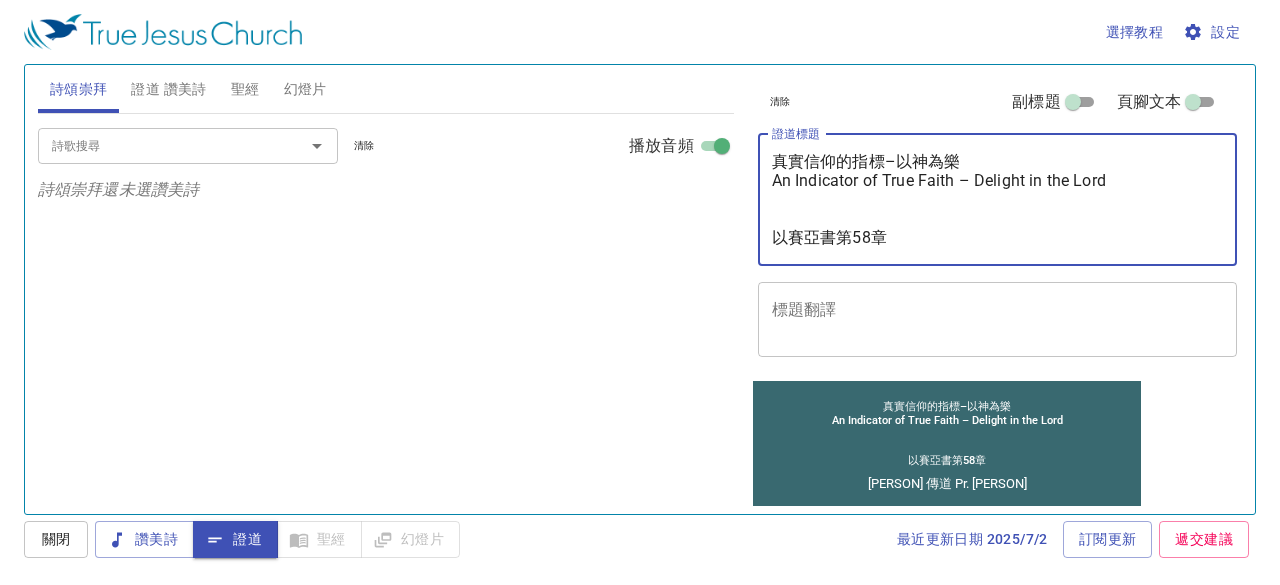 click on "真實信仰的指標–以神為樂
An Indicator of True Faith – Delight in the Lord
以賽亞書第58章" at bounding box center (998, 199) 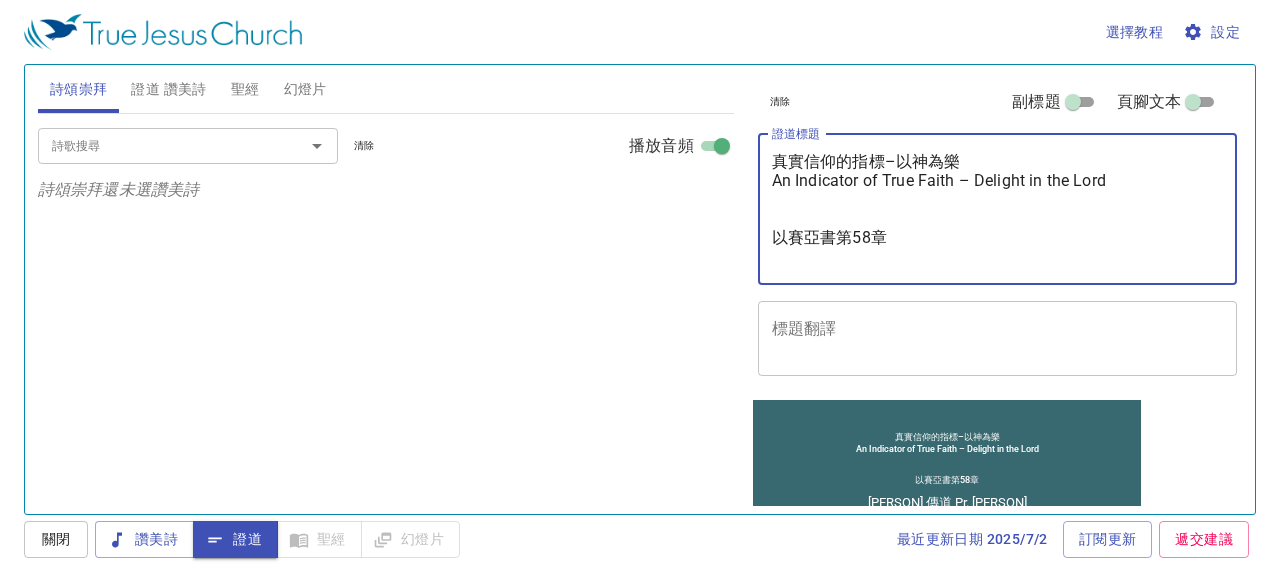 type on "真實信仰的指標–以神為樂
An Indicator of True Faith – Delight in the Lord
以賽亞書第58章" 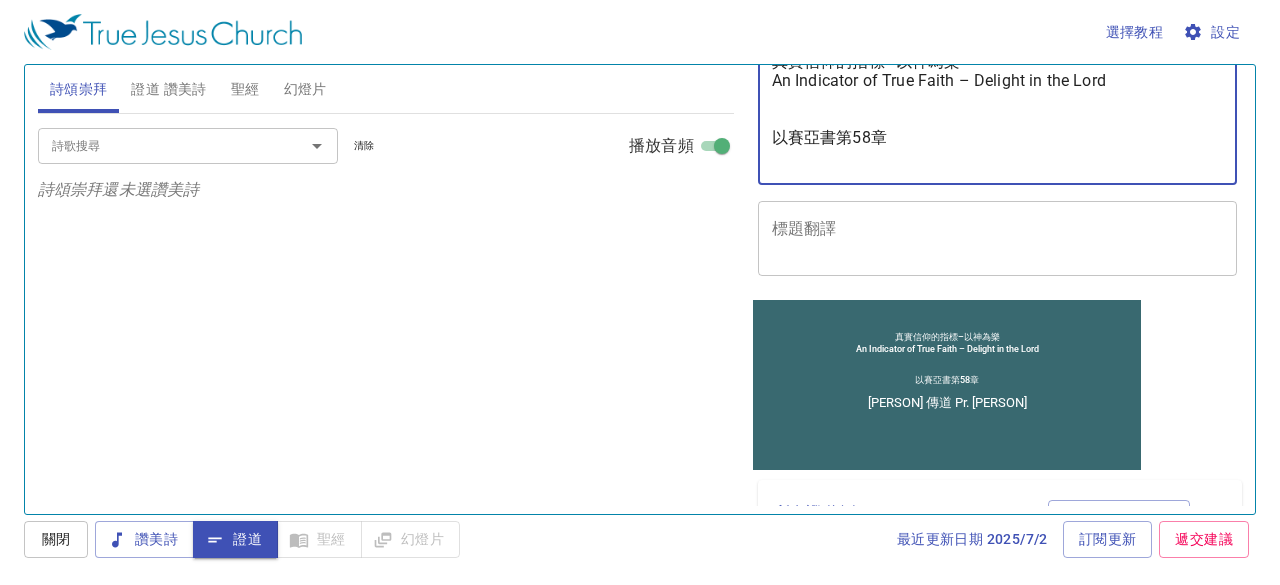 scroll, scrollTop: 0, scrollLeft: 0, axis: both 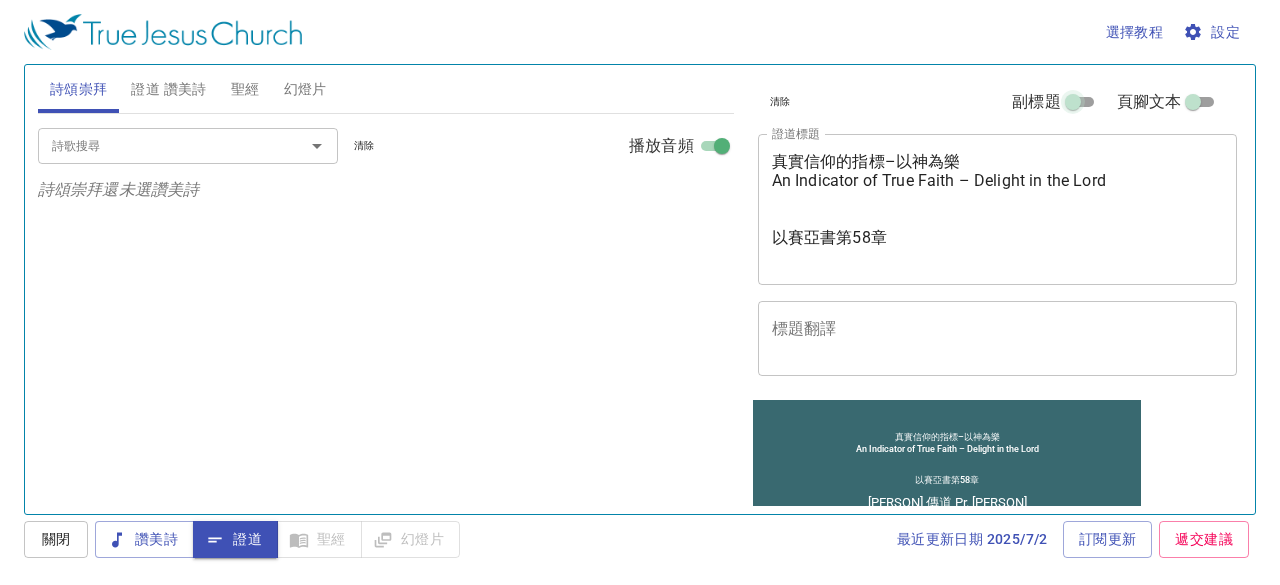 click on "副標題" at bounding box center (1073, 106) 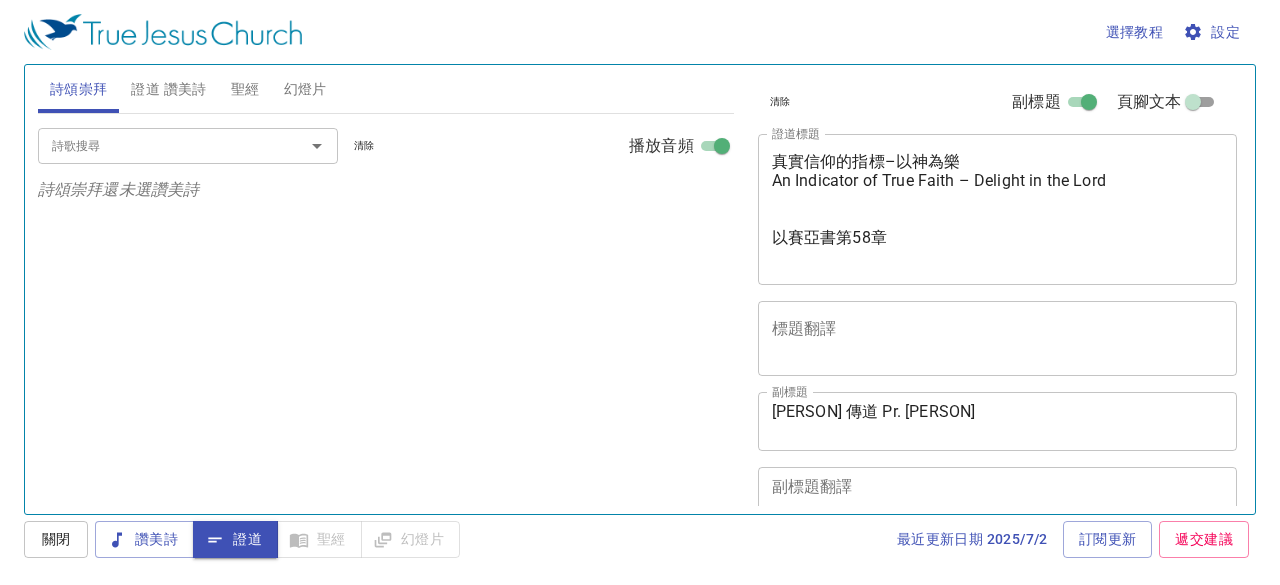 scroll, scrollTop: 100, scrollLeft: 0, axis: vertical 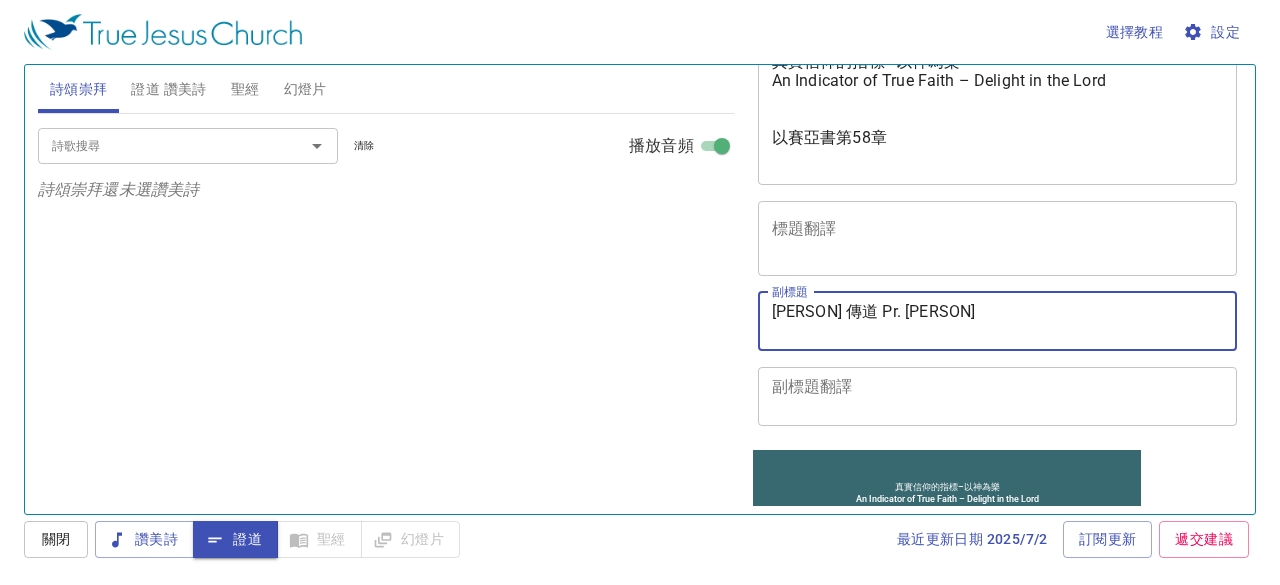 click on "[PERSON] 傳道 Pr. [PERSON]" at bounding box center (998, 321) 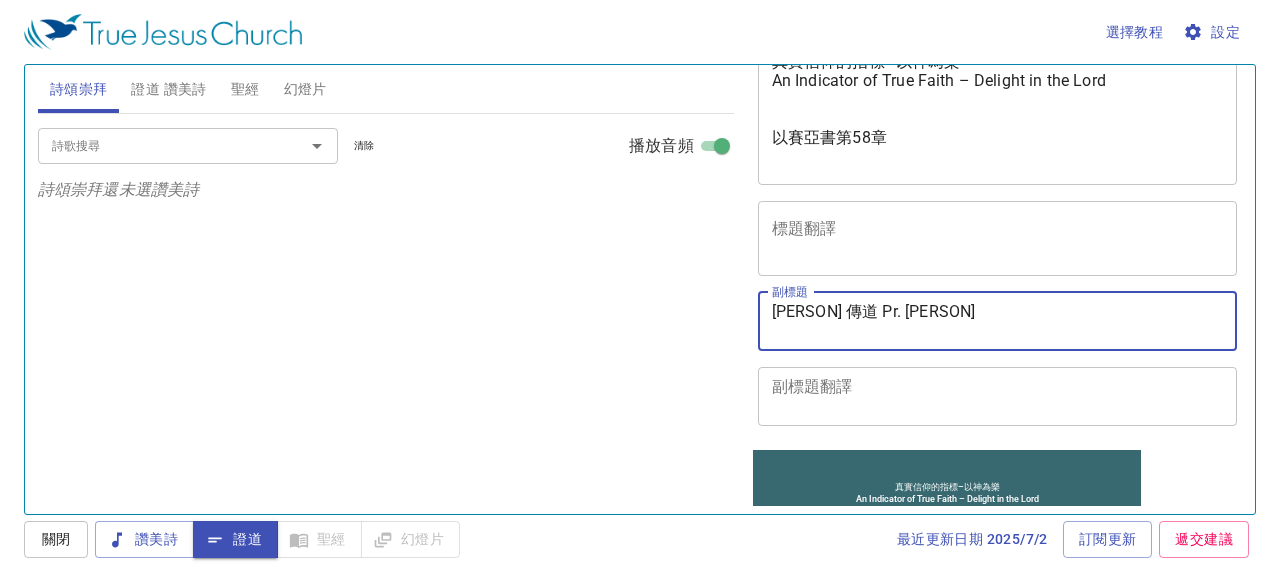 type on "[PERSON] 傳道 Pr. [PERSON]" 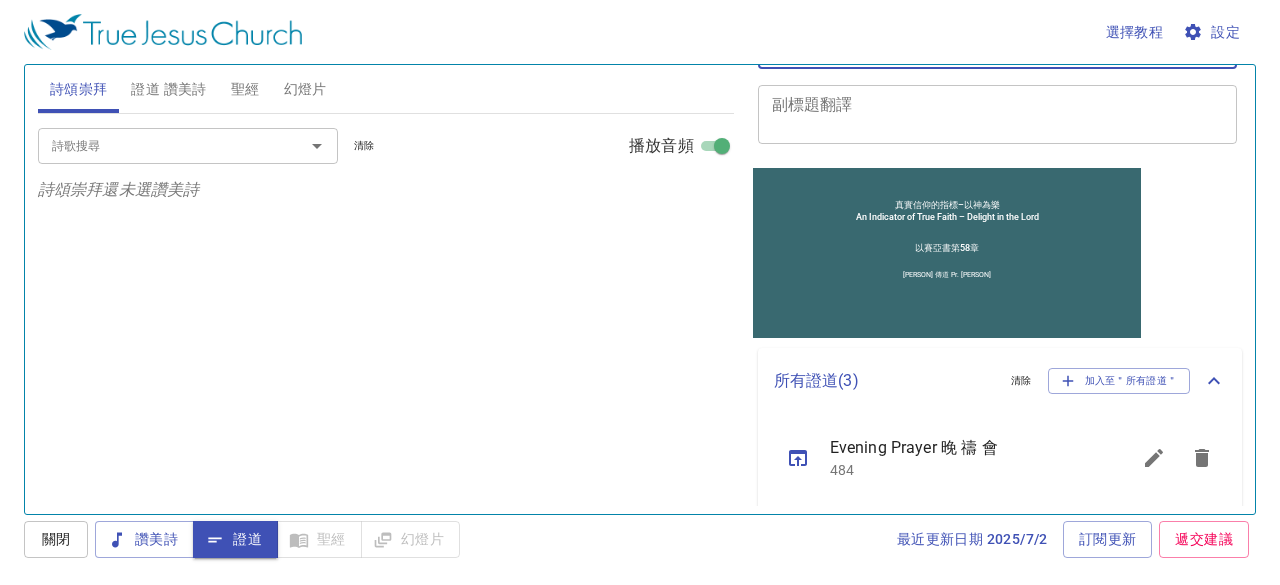 scroll, scrollTop: 400, scrollLeft: 0, axis: vertical 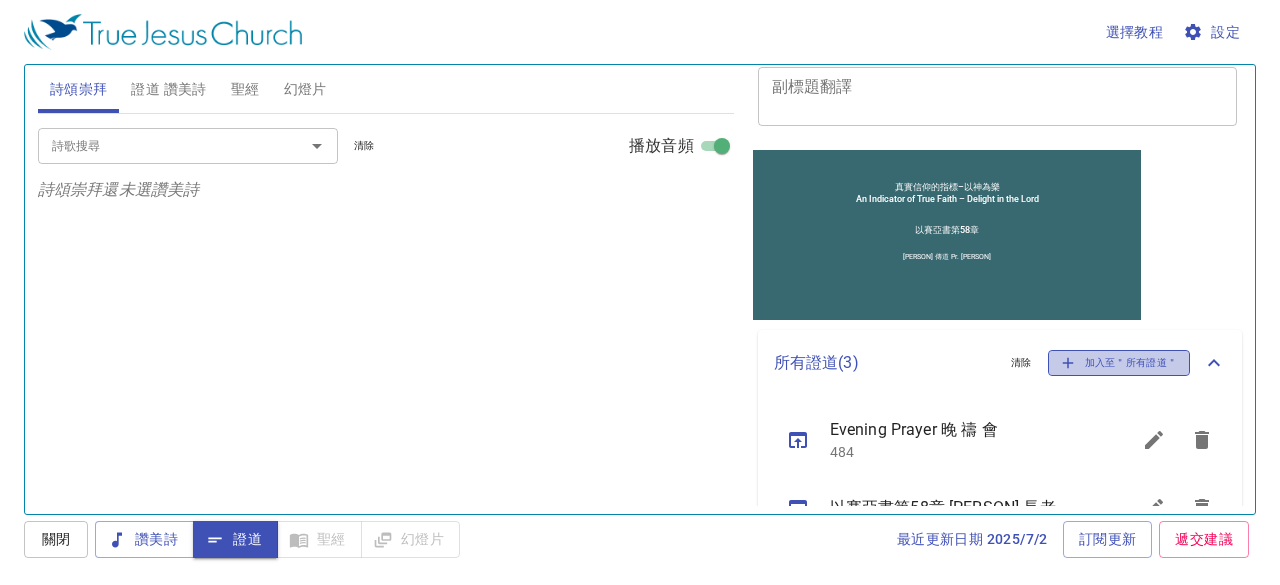 click on "加入至＂所有證道＂" at bounding box center [1119, 363] 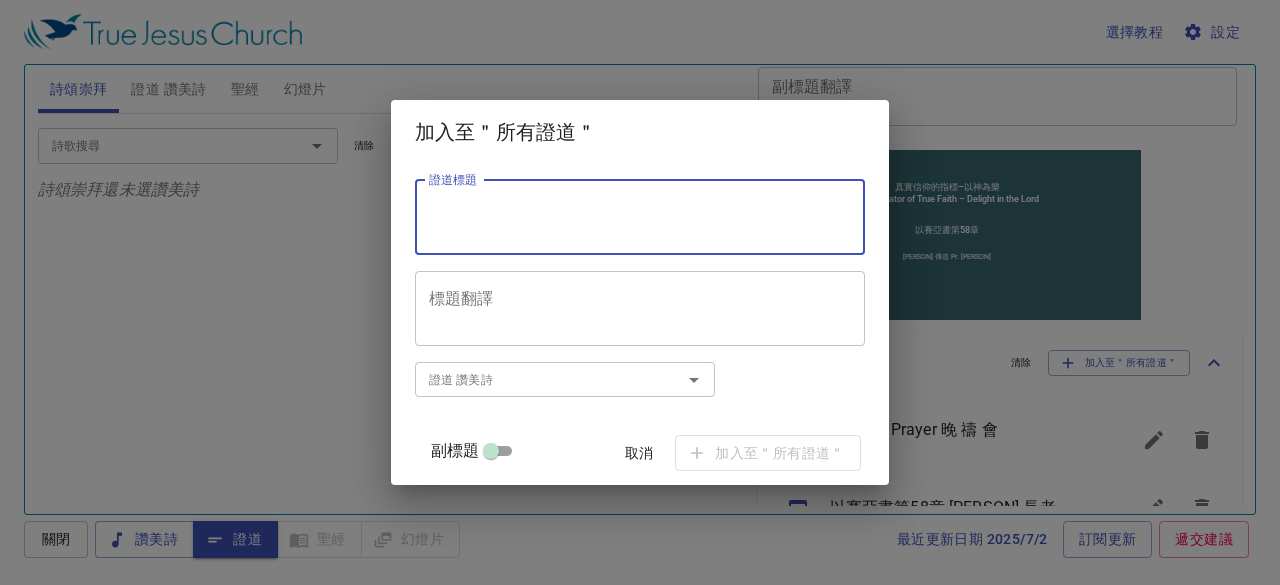 click on "證道標題" at bounding box center [640, 217] 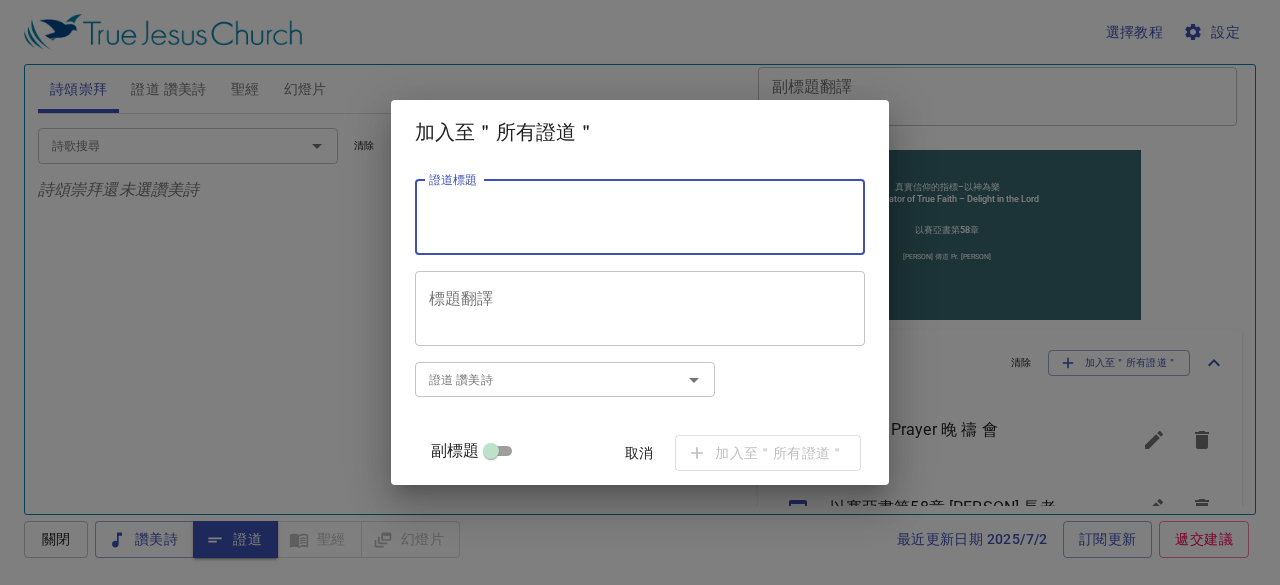 paste on "真實信仰的指標–以神為樂
An Indicator of True Faith – Delight in the Lord
以賽亞書第58章
[PERSON] 傳道 Pr. [PERSON]" 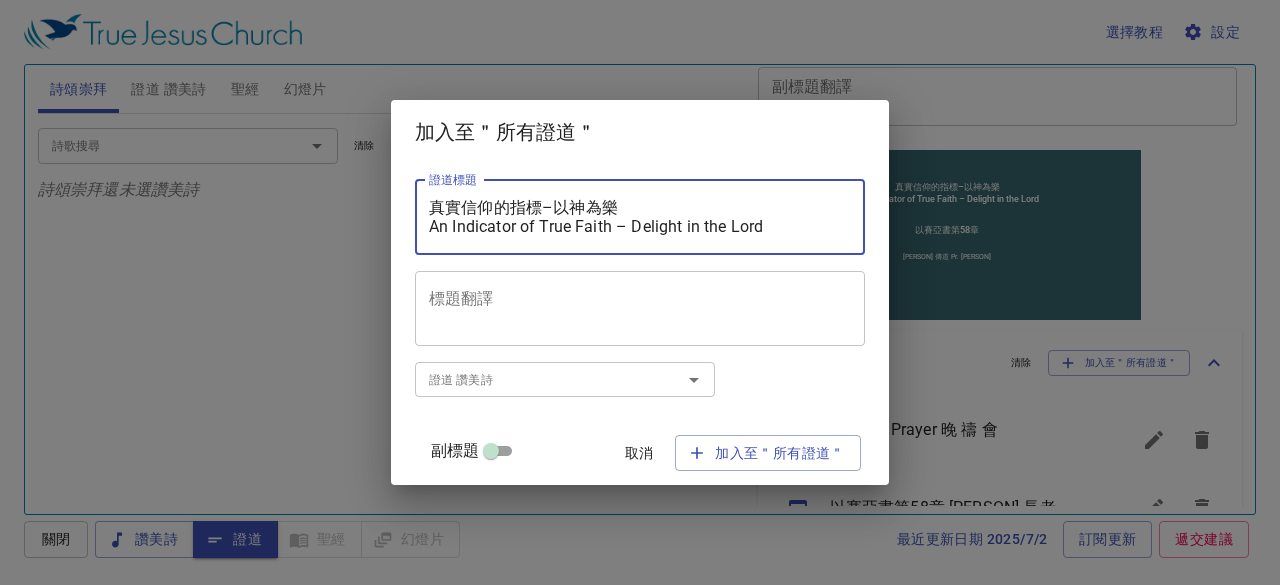 scroll, scrollTop: 38, scrollLeft: 0, axis: vertical 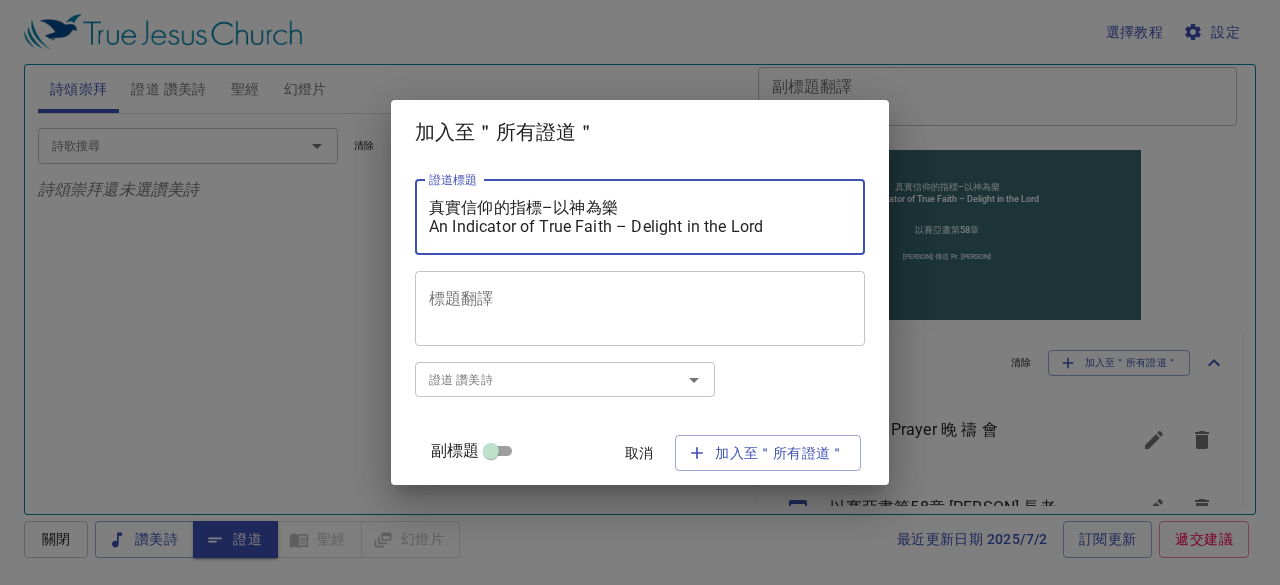 drag, startPoint x: 568, startPoint y: 206, endPoint x: 485, endPoint y: 207, distance: 83.00603 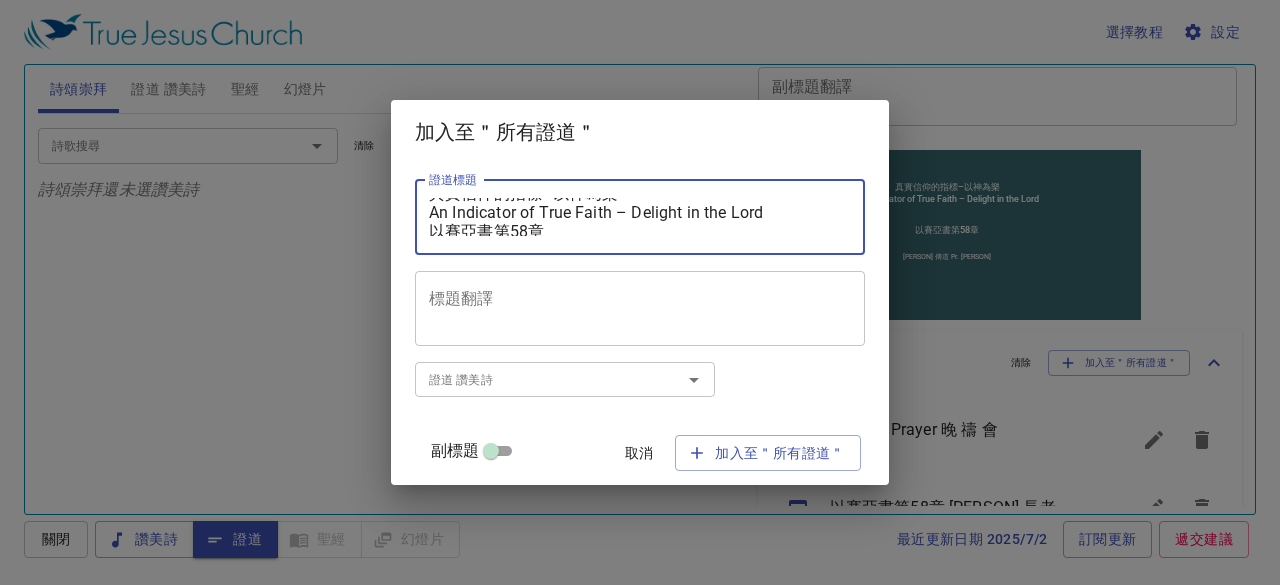 scroll, scrollTop: 38, scrollLeft: 0, axis: vertical 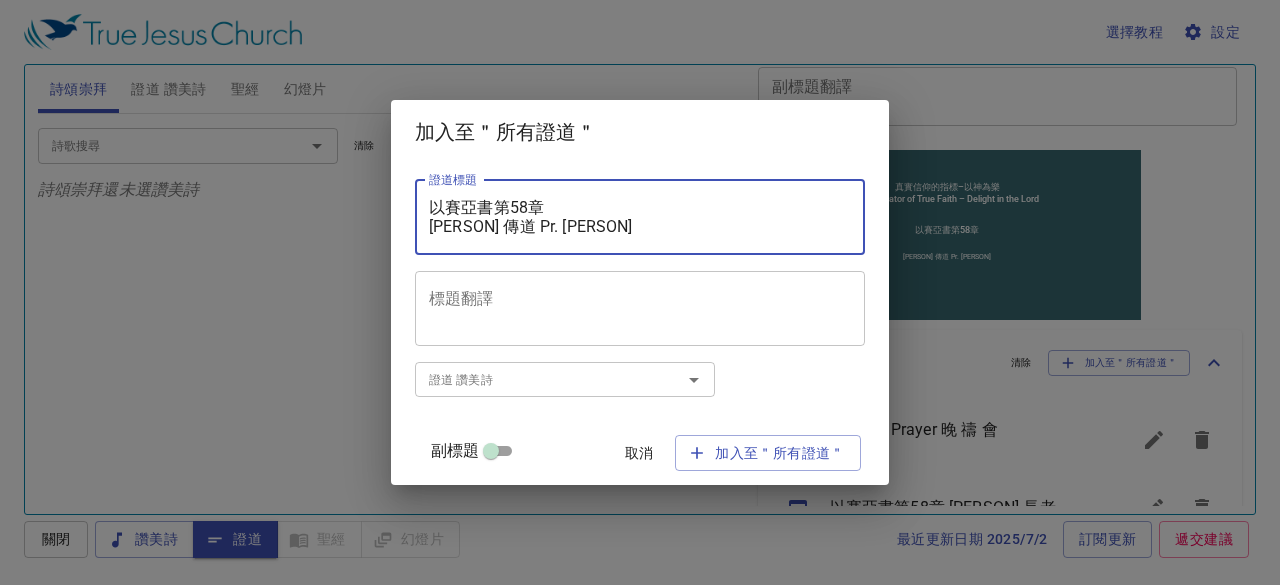 click on "真實信仰的指標–以神為樂
An Indicator of True Faith – Delight in the Lord
以賽亞書第58章
[PERSON] 傳道 Pr. [PERSON]" at bounding box center (640, 217) 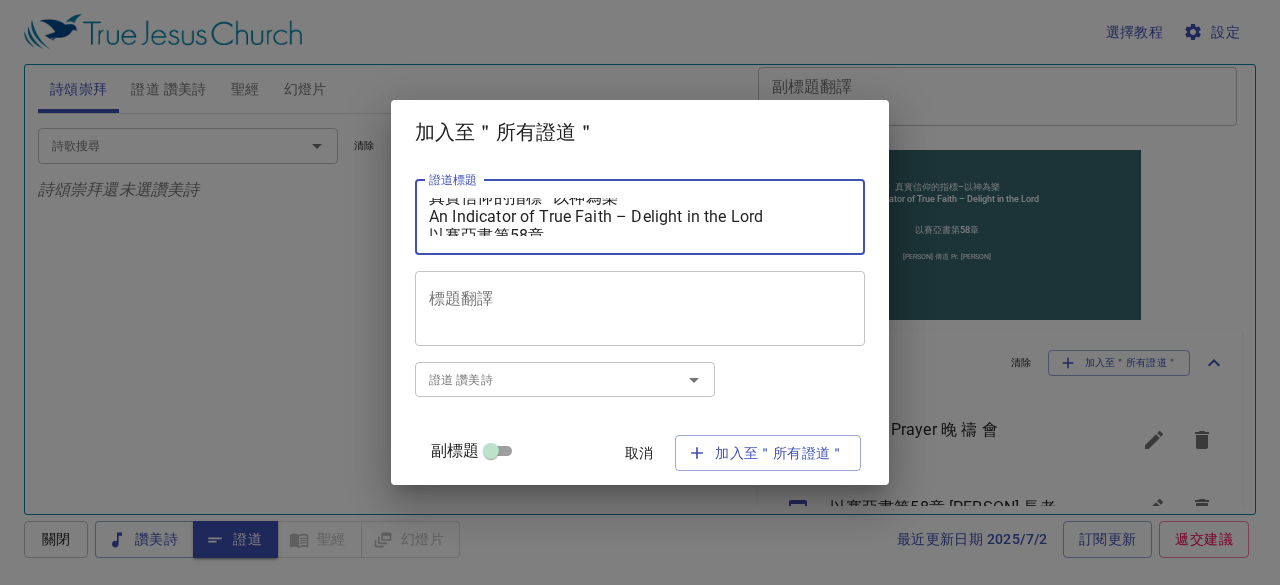 scroll, scrollTop: 0, scrollLeft: 0, axis: both 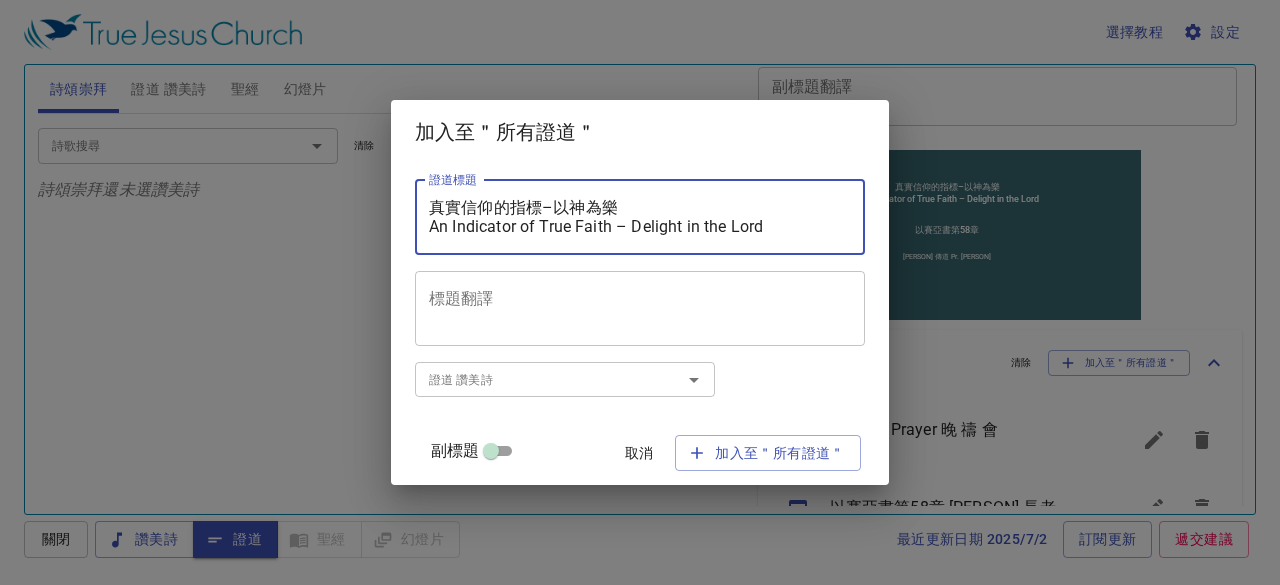 drag, startPoint x: 572, startPoint y: 208, endPoint x: 520, endPoint y: 208, distance: 52 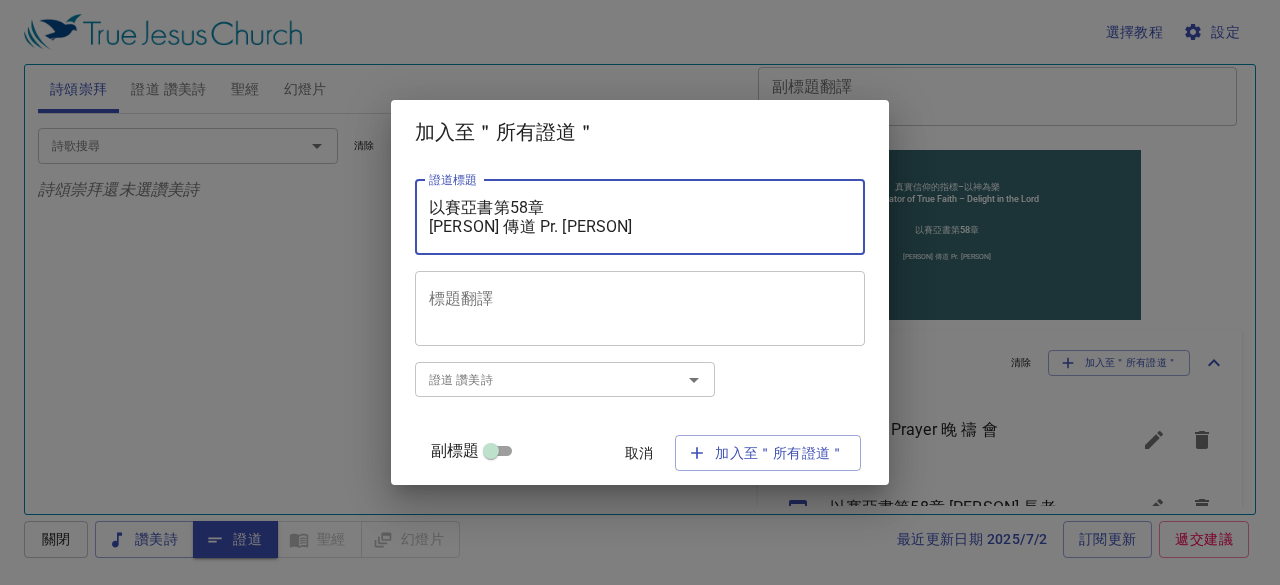 click on "真實信仰的指標–以神為樂
An Indicator of True Faith – Delight in the Lord
以賽亞書第58章
[PERSON] 傳道 Pr. [PERSON]" at bounding box center (640, 217) 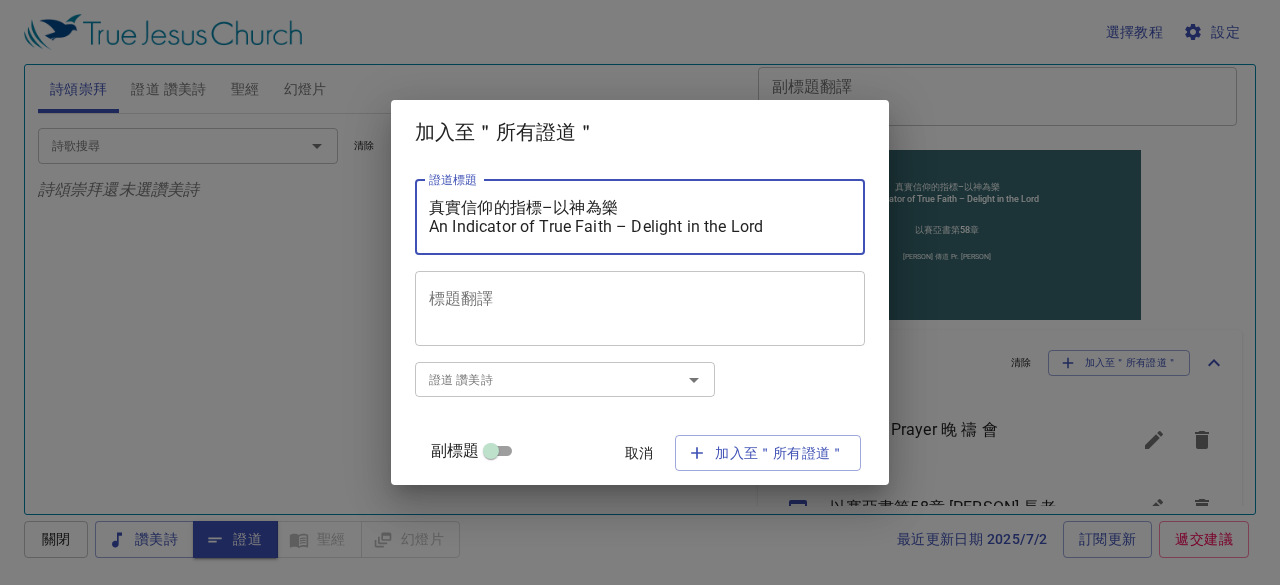 scroll, scrollTop: 38, scrollLeft: 0, axis: vertical 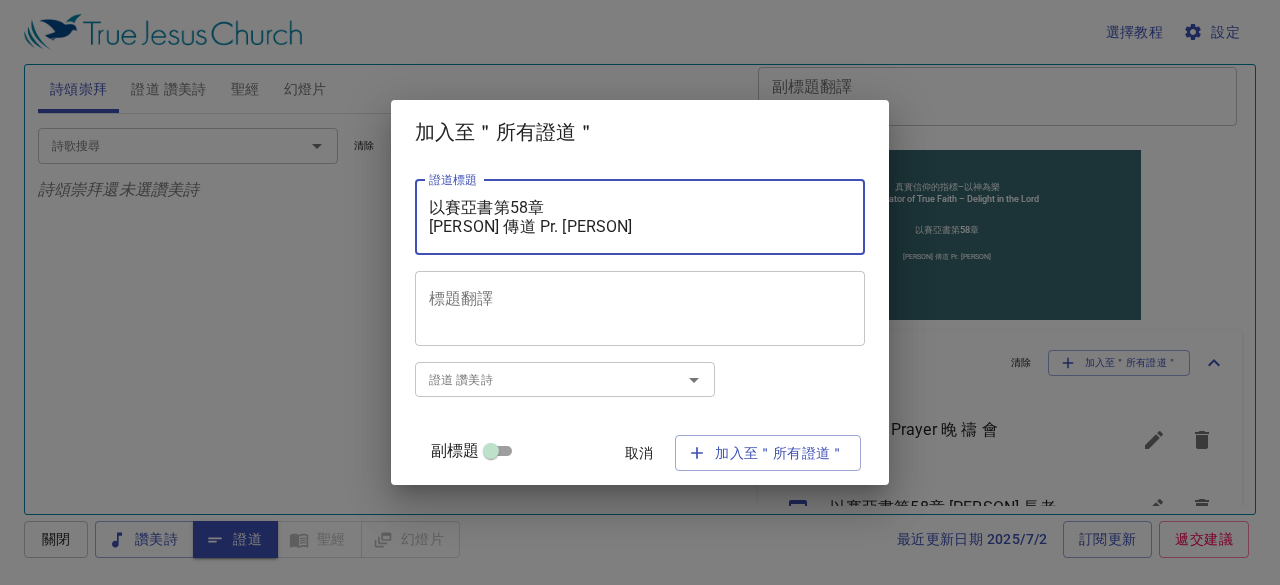 drag, startPoint x: 452, startPoint y: 209, endPoint x: 565, endPoint y: 211, distance: 113.0177 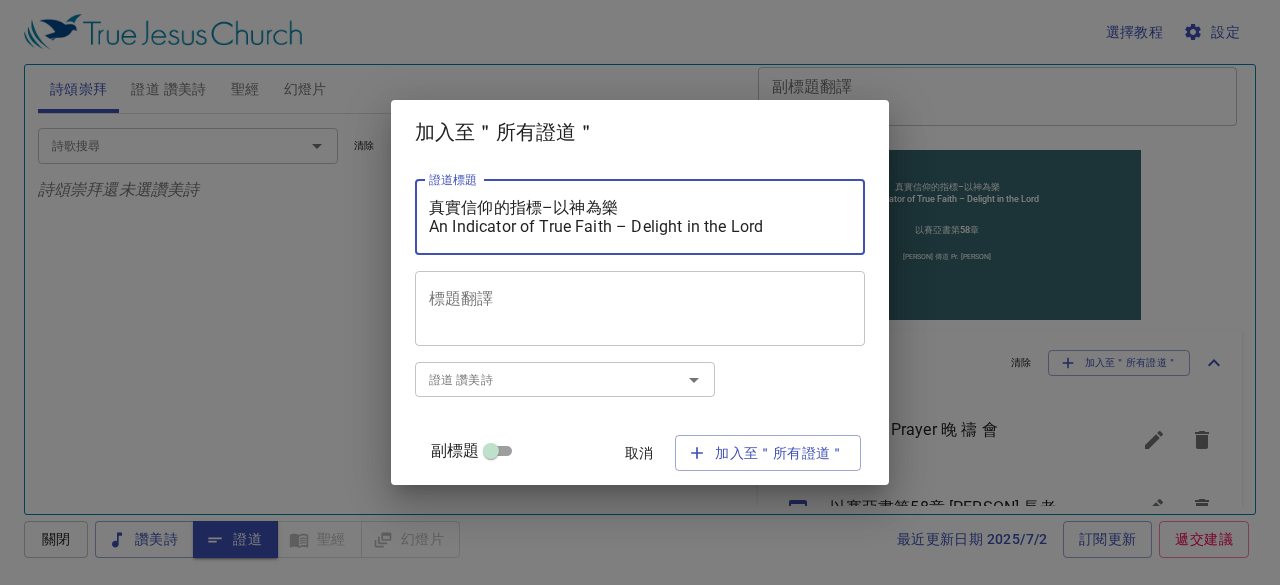 scroll, scrollTop: 38, scrollLeft: 0, axis: vertical 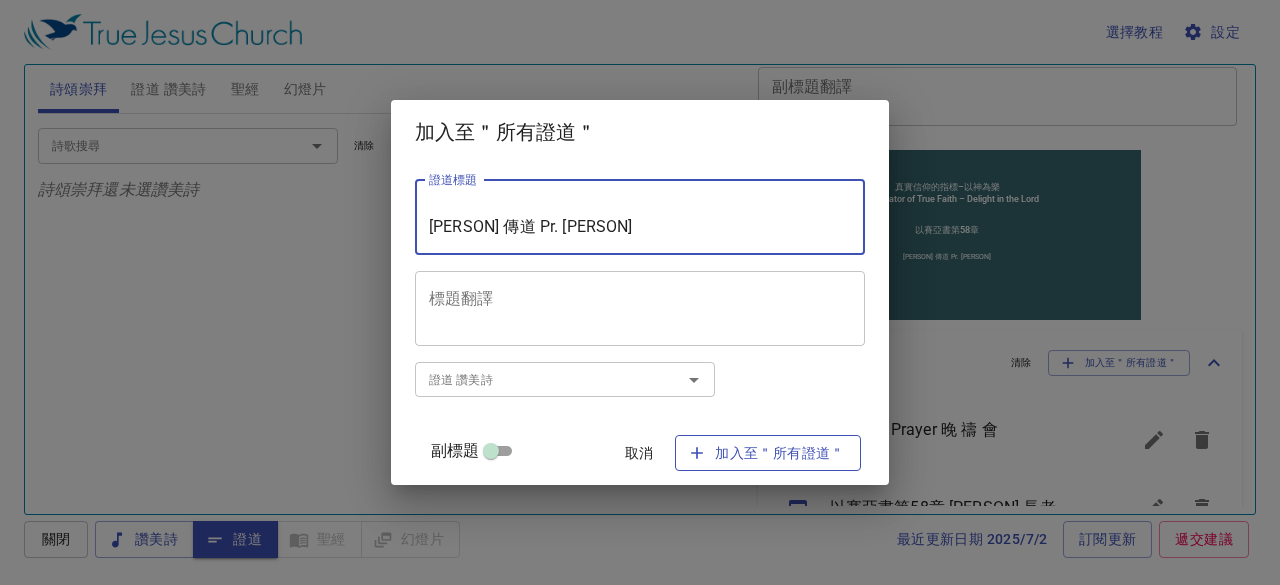 type on "真實信仰的指標–以神為樂
An Indicator of True Faith – Delight in the Lord
[PERSON] 傳道 Pr. [PERSON]" 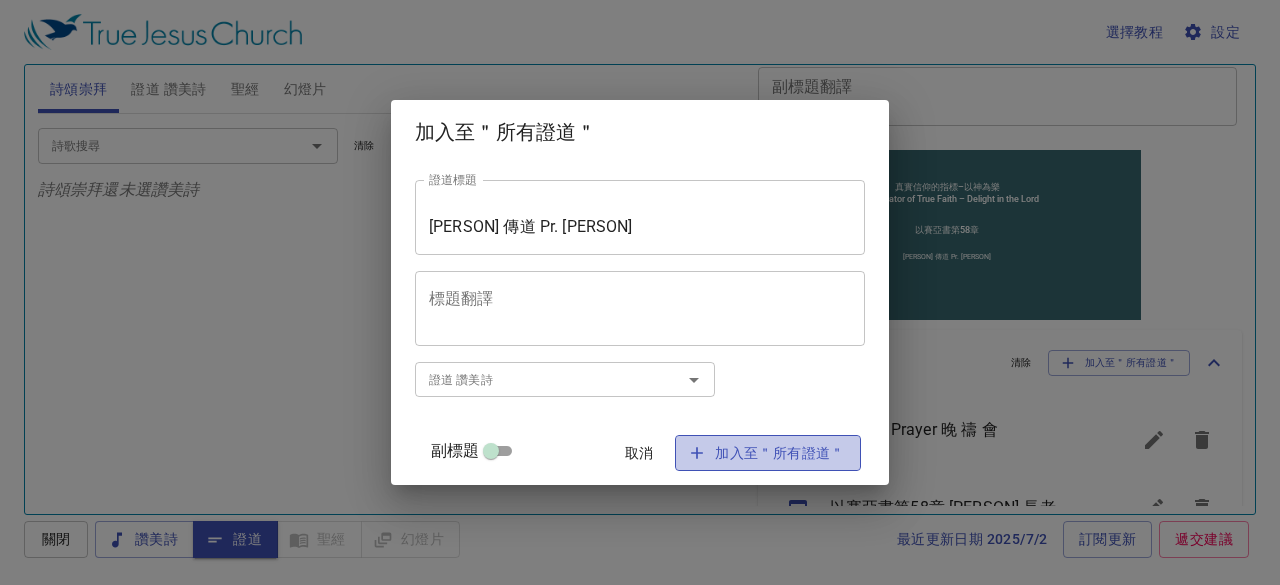 click on "加入至＂所有證道＂" at bounding box center [768, 453] 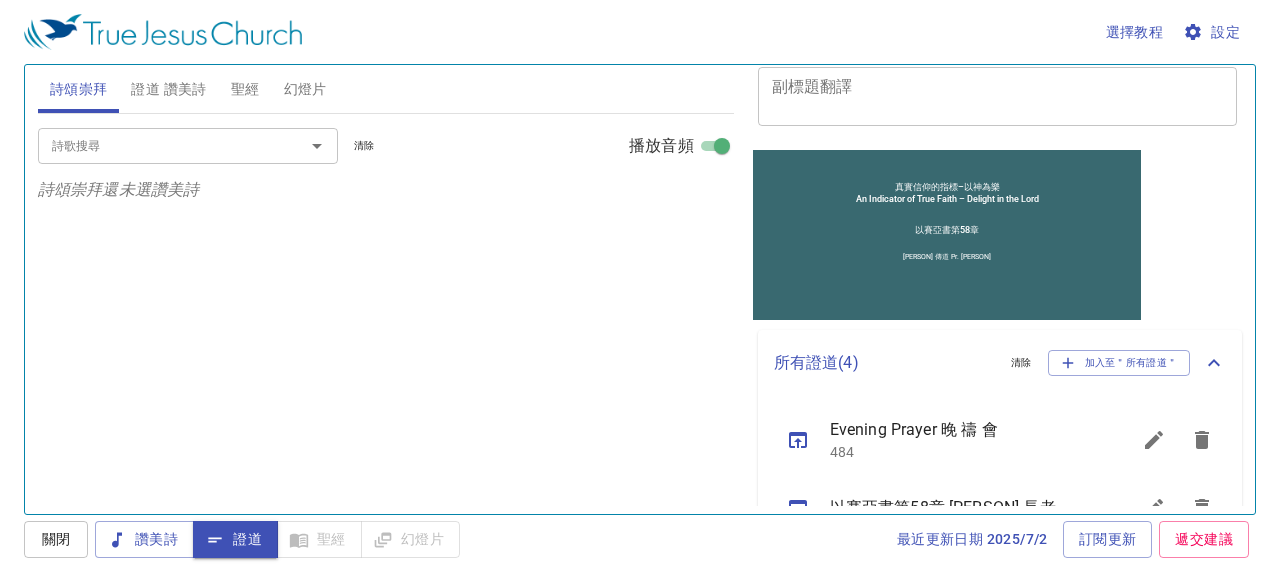 scroll, scrollTop: 672, scrollLeft: 0, axis: vertical 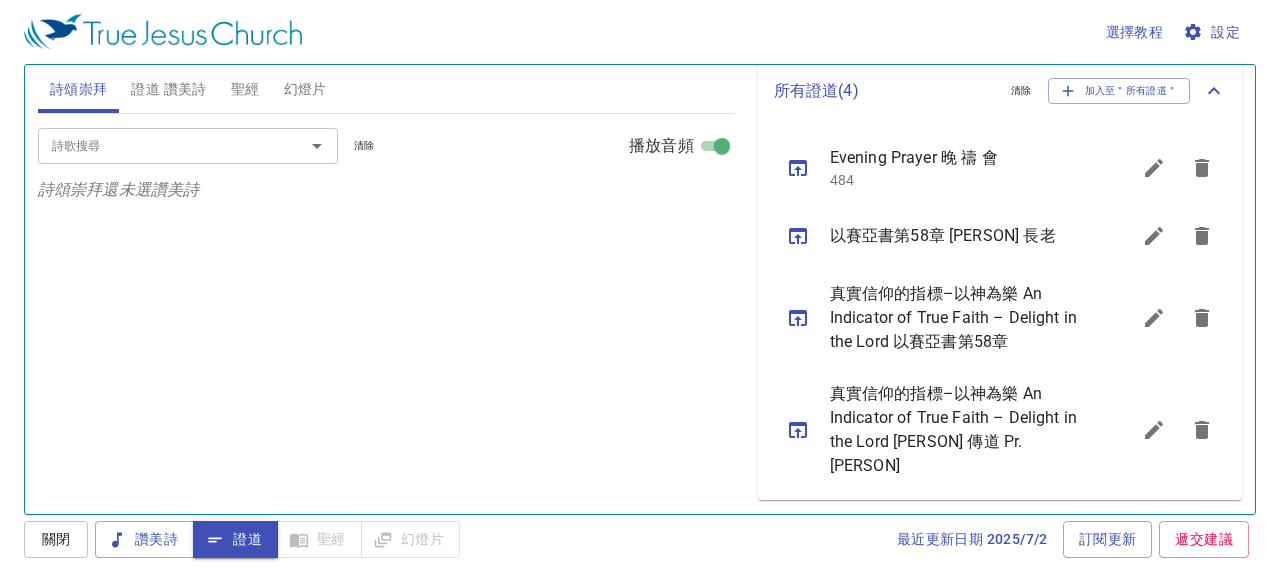 click 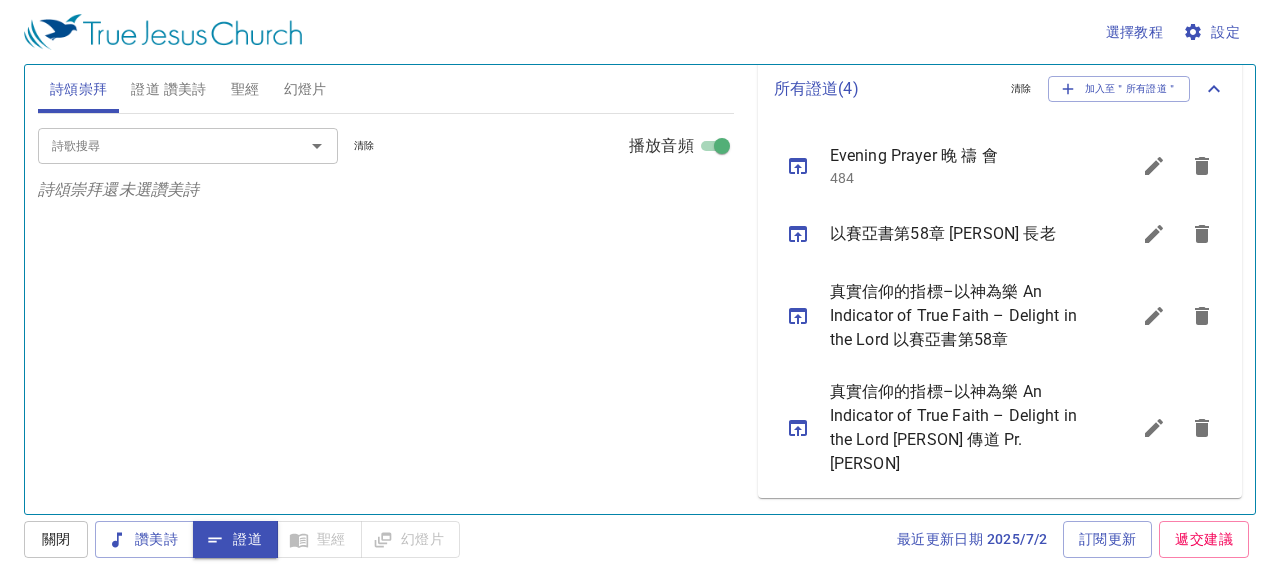 scroll, scrollTop: 634, scrollLeft: 0, axis: vertical 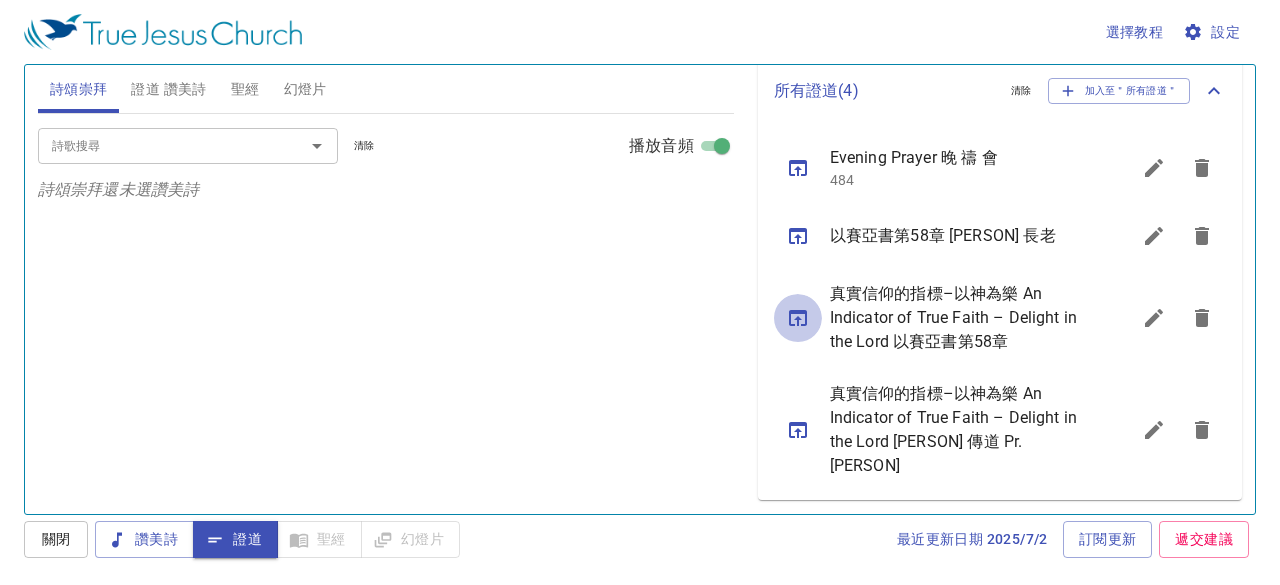 click 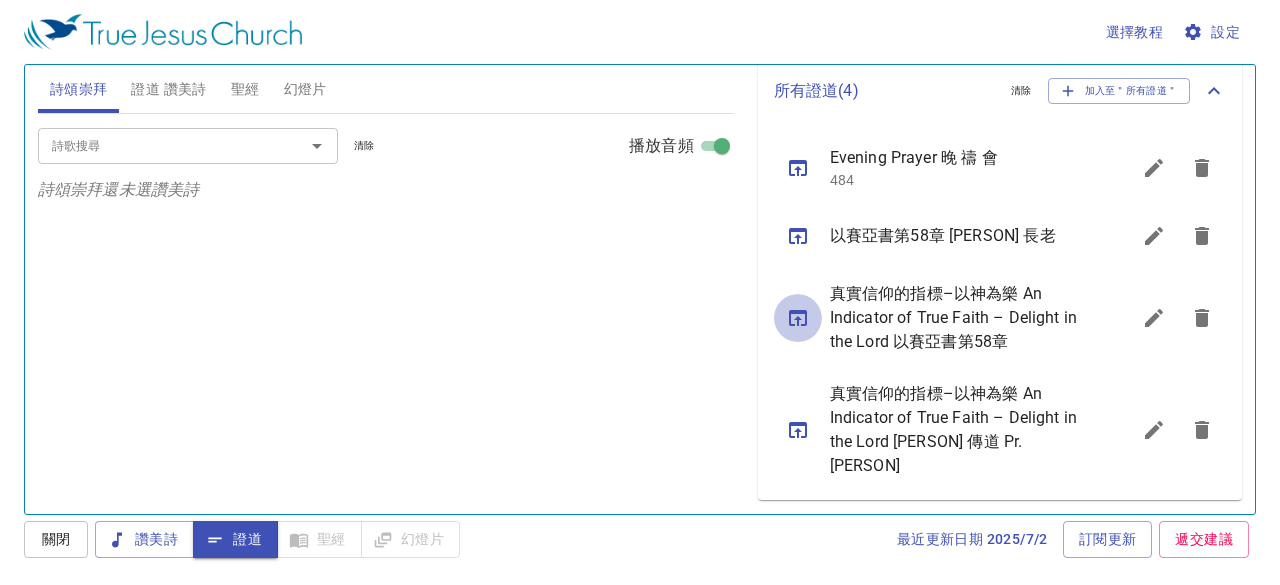 click 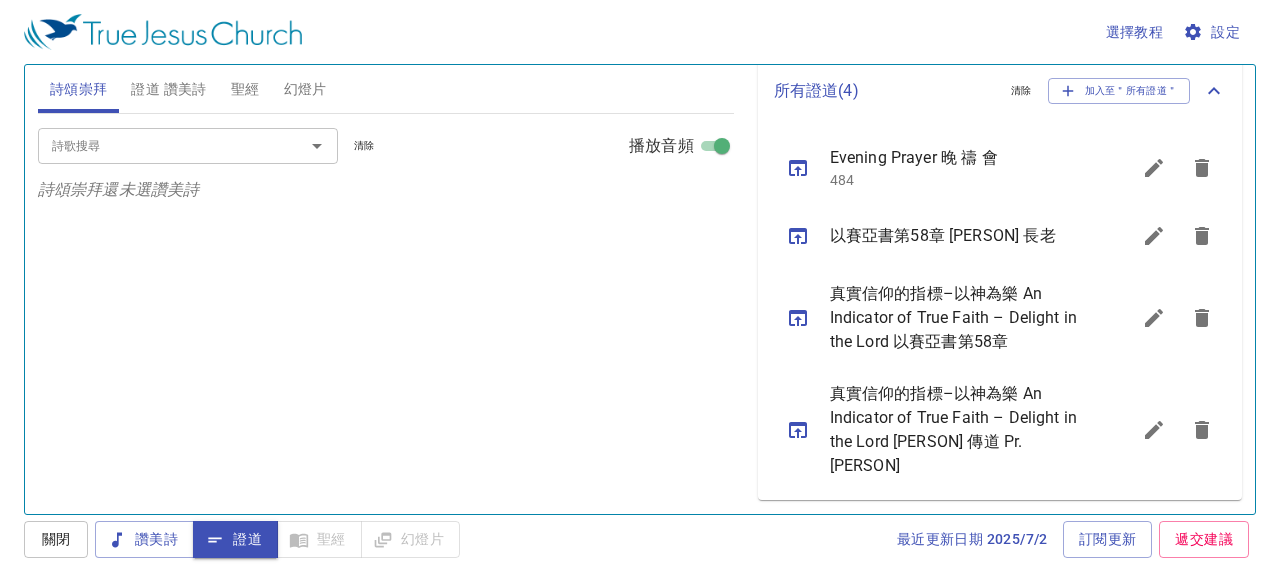 click 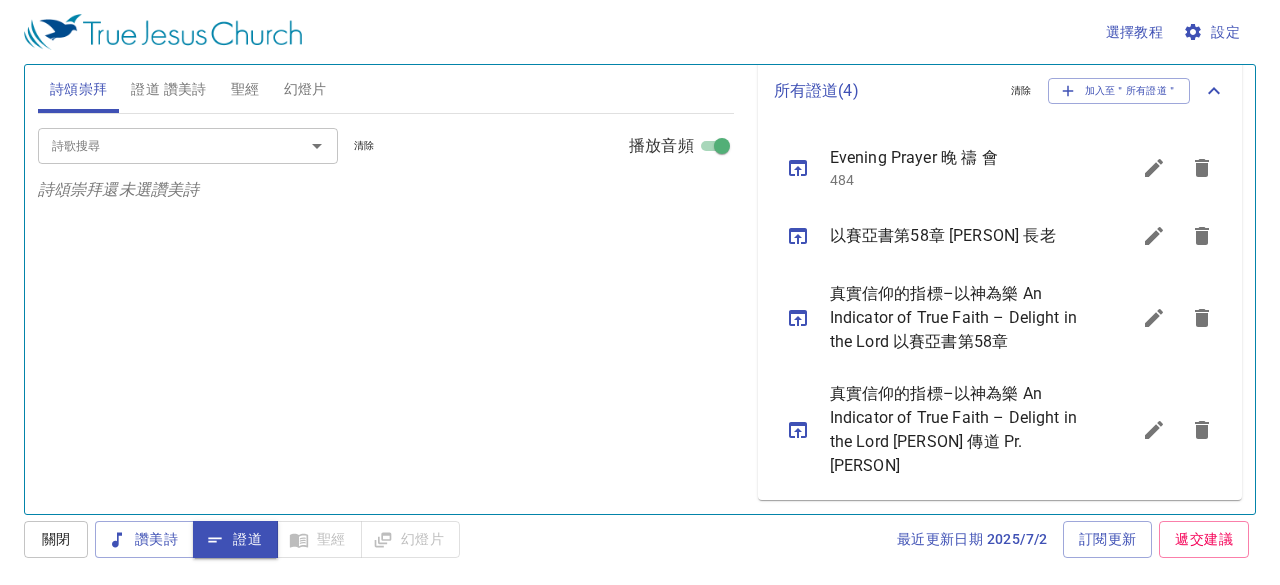 click 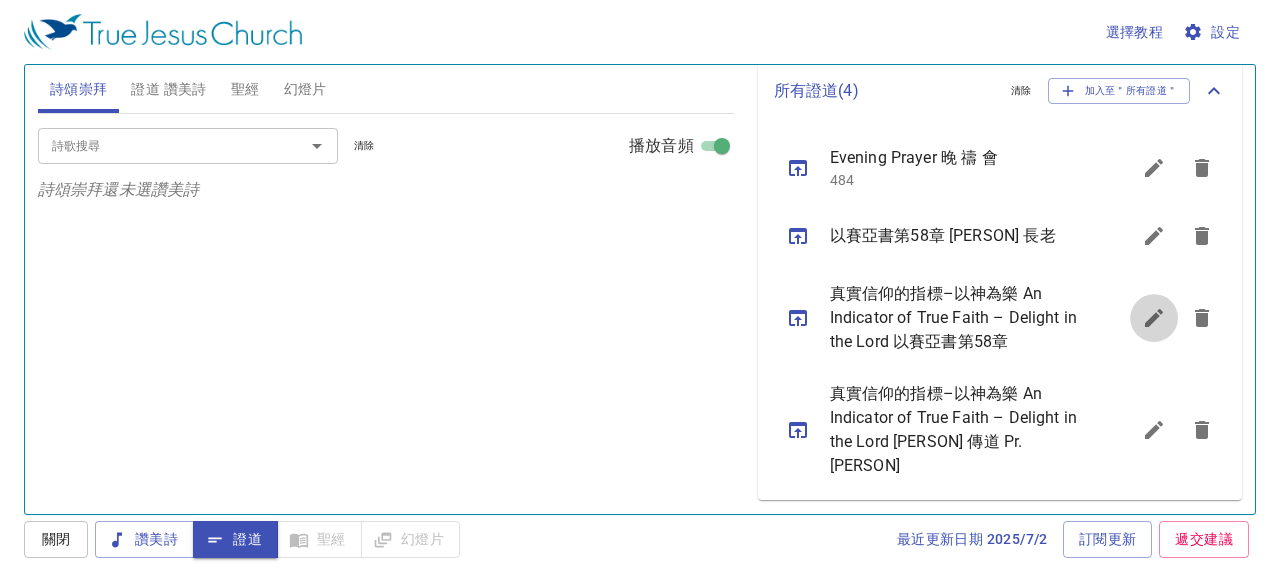 click 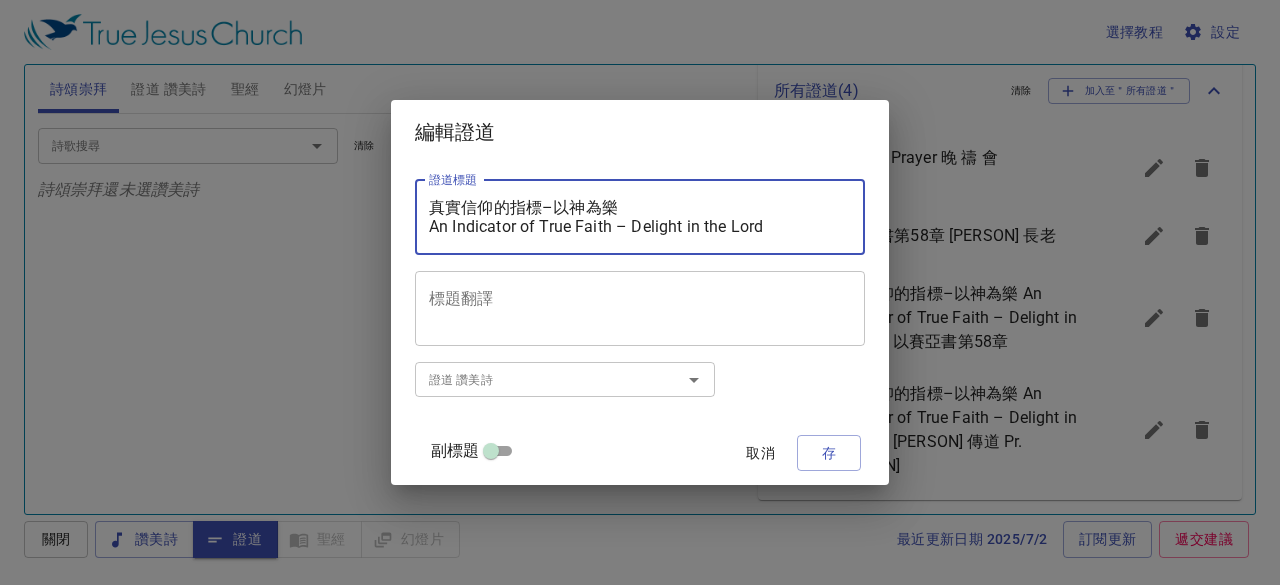 scroll, scrollTop: 38, scrollLeft: 0, axis: vertical 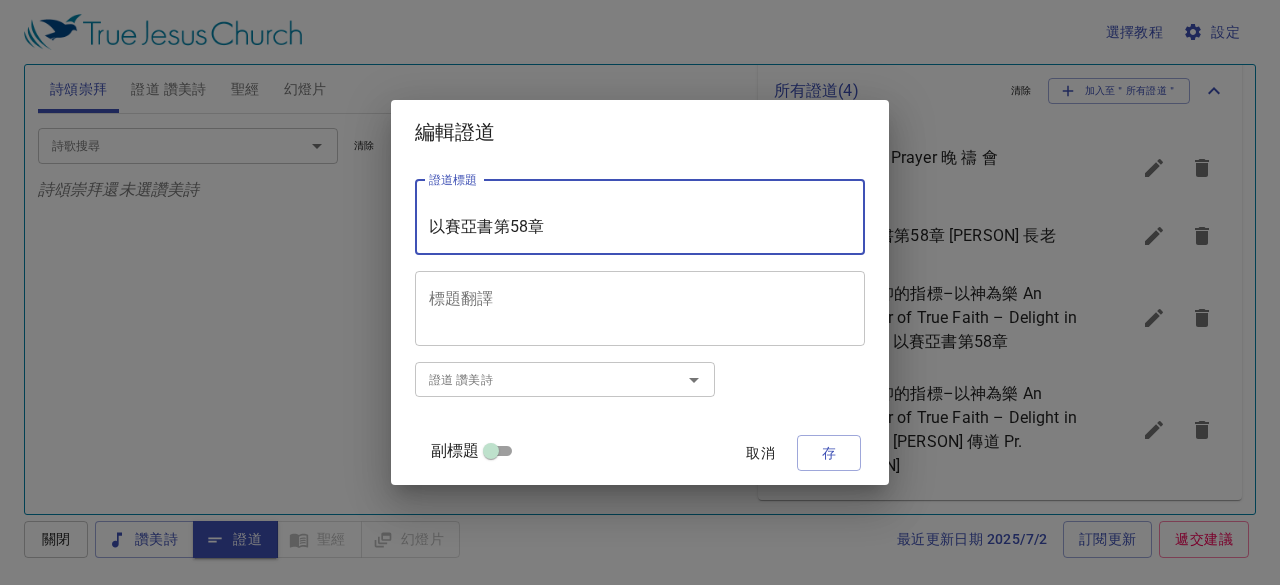 click on "真實信仰的指標–以神為樂
An Indicator of True Faith – Delight in the Lord
以賽亞書第58章" at bounding box center (640, 217) 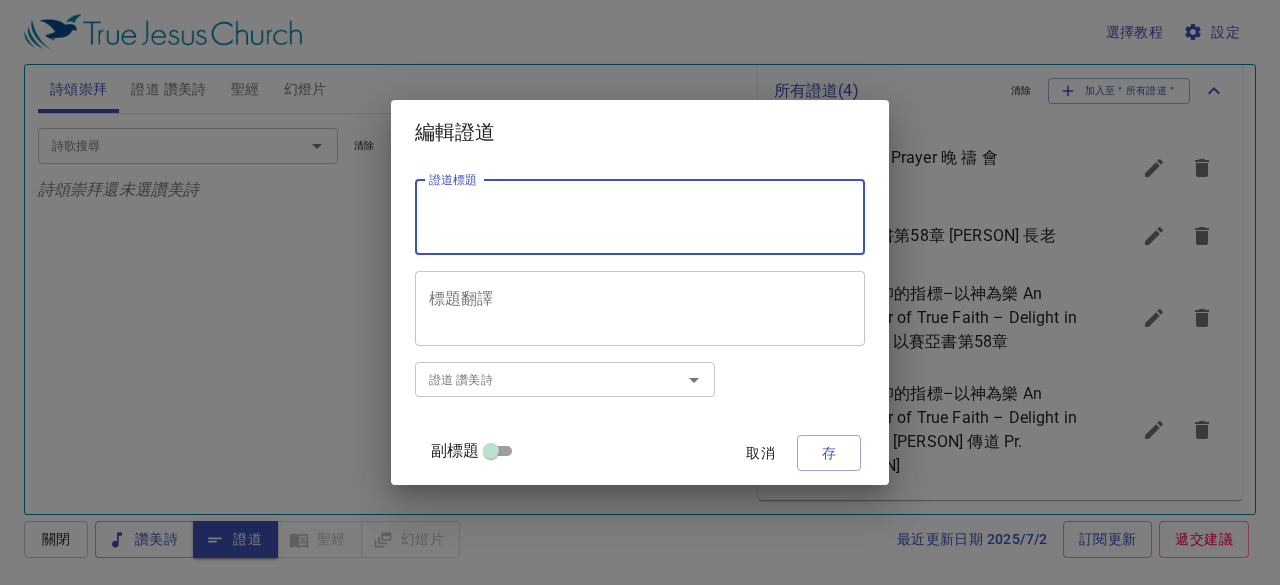 scroll, scrollTop: 0, scrollLeft: 0, axis: both 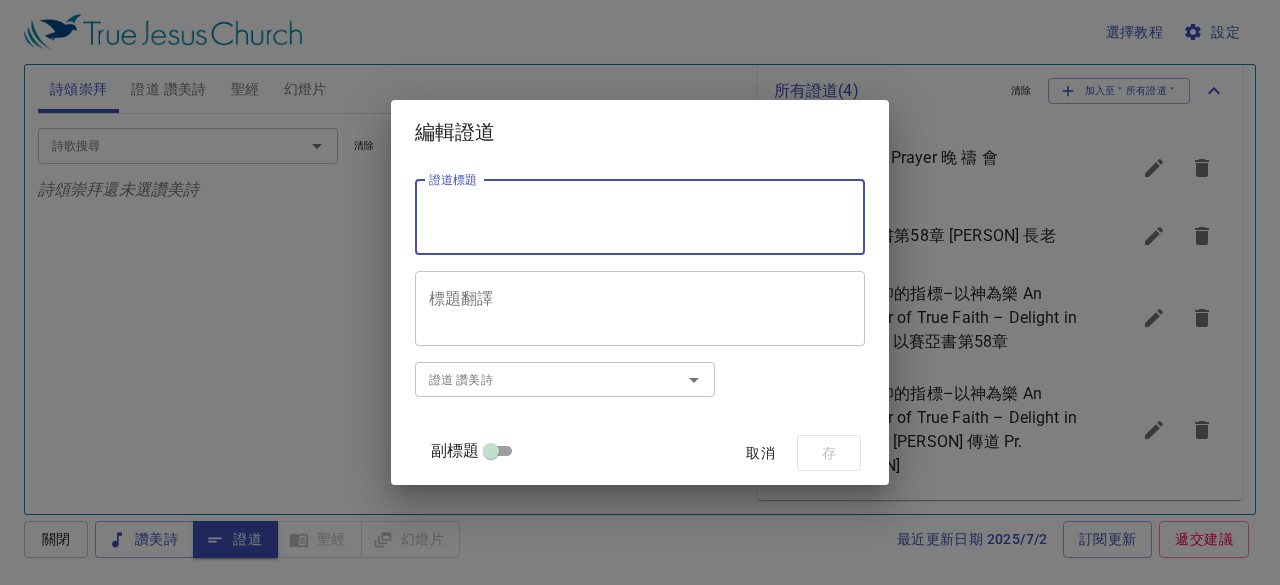 type 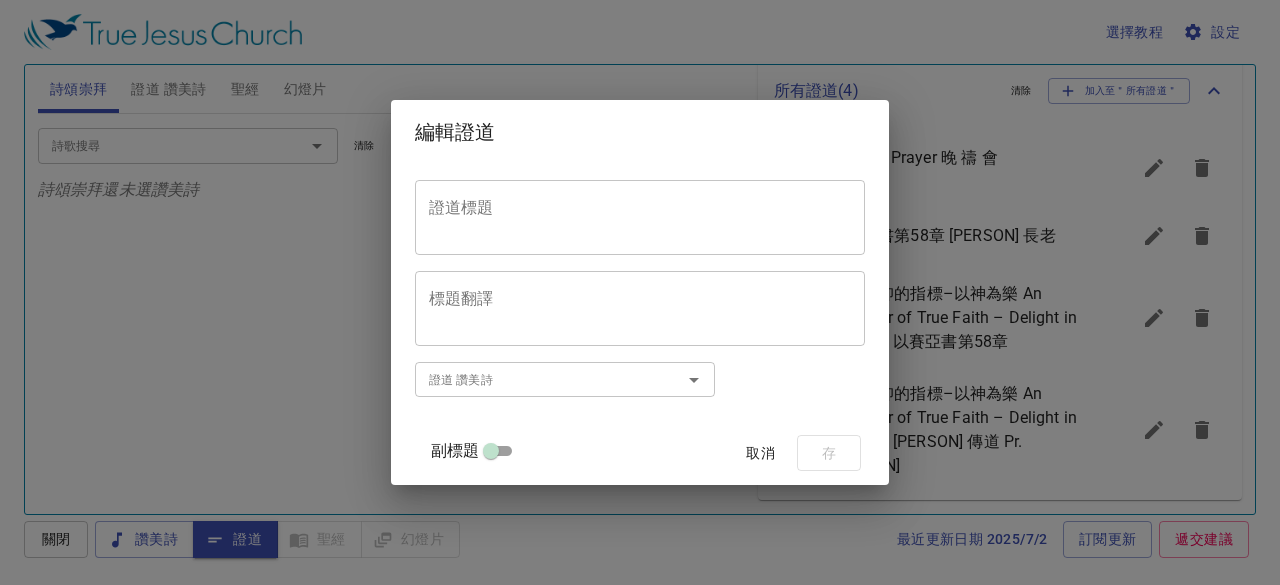 click on "編輯證道 證道標題 證道標題 標題翻譯 標題翻譯 副標題 [PERSON] 傳道 Pr. [PERSON] 副標題 副標題 副標題翻譯 副標題翻譯 證道 讚美詩 證道 讚美詩 副標題 取消 存" at bounding box center (640, 292) 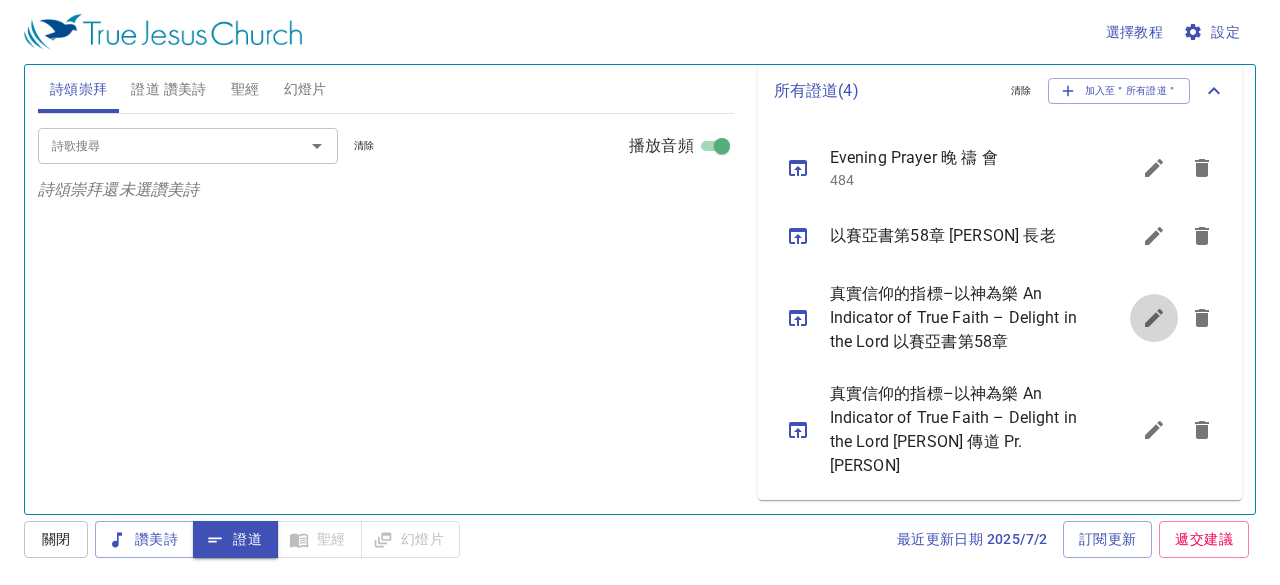 click 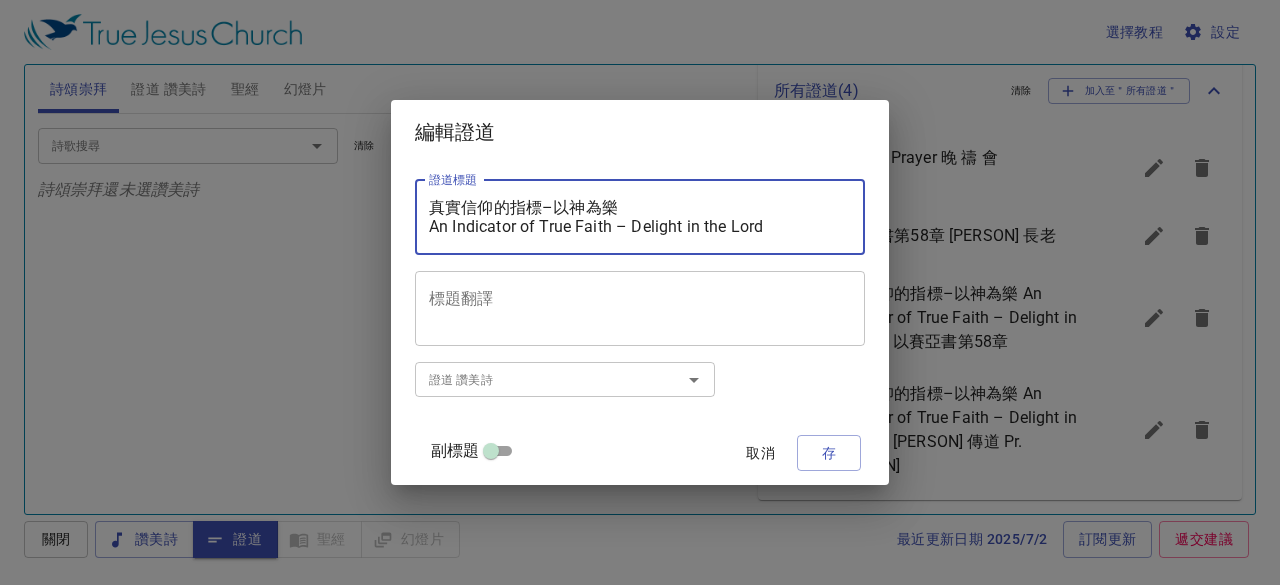 scroll, scrollTop: 38, scrollLeft: 0, axis: vertical 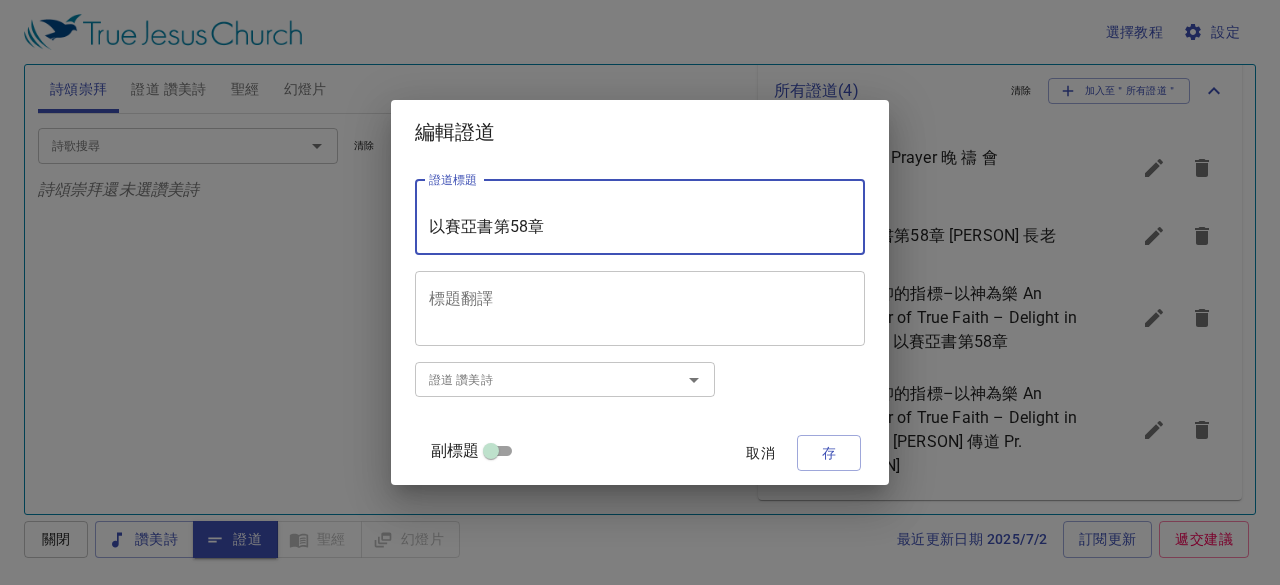 drag, startPoint x: 560, startPoint y: 228, endPoint x: 440, endPoint y: 229, distance: 120.004166 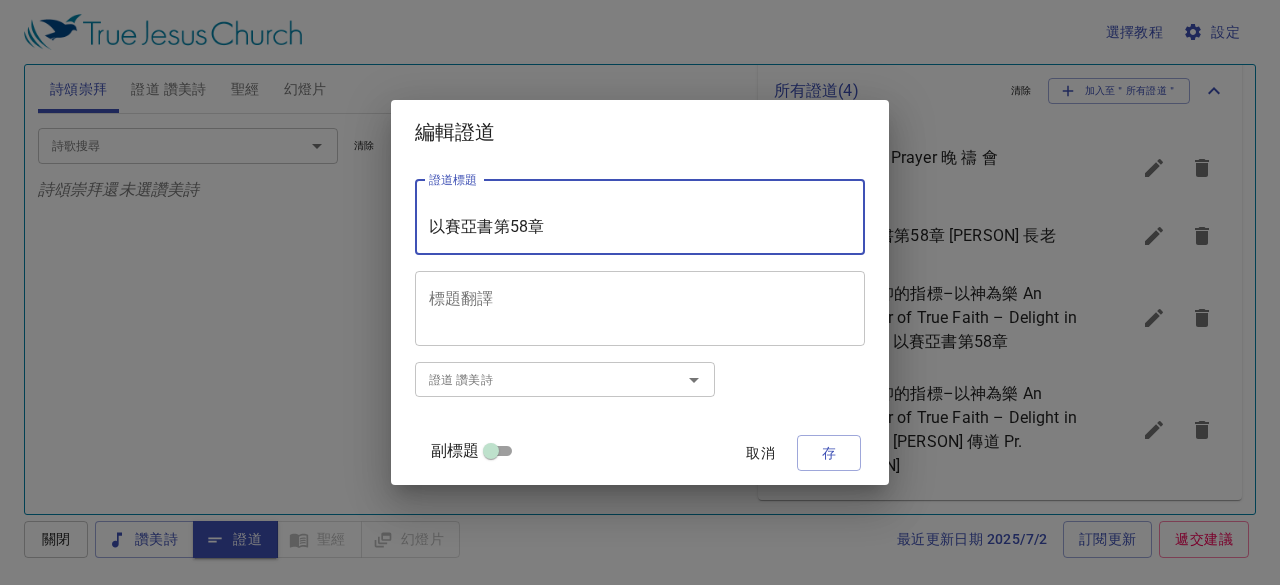 paste on "[PERSON] 傳道 Pr. [PERSON]" 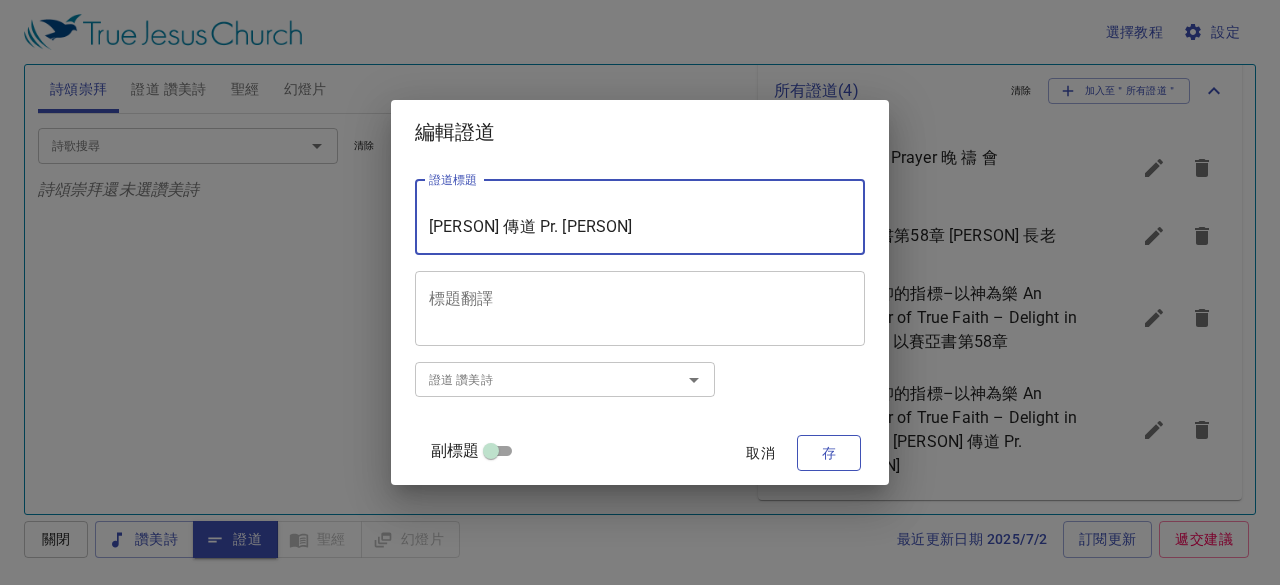 type on "真實信仰的指標–以神為樂
An Indicator of True Faith – Delight in the Lord
[PERSON] 傳道 Pr. [PERSON]" 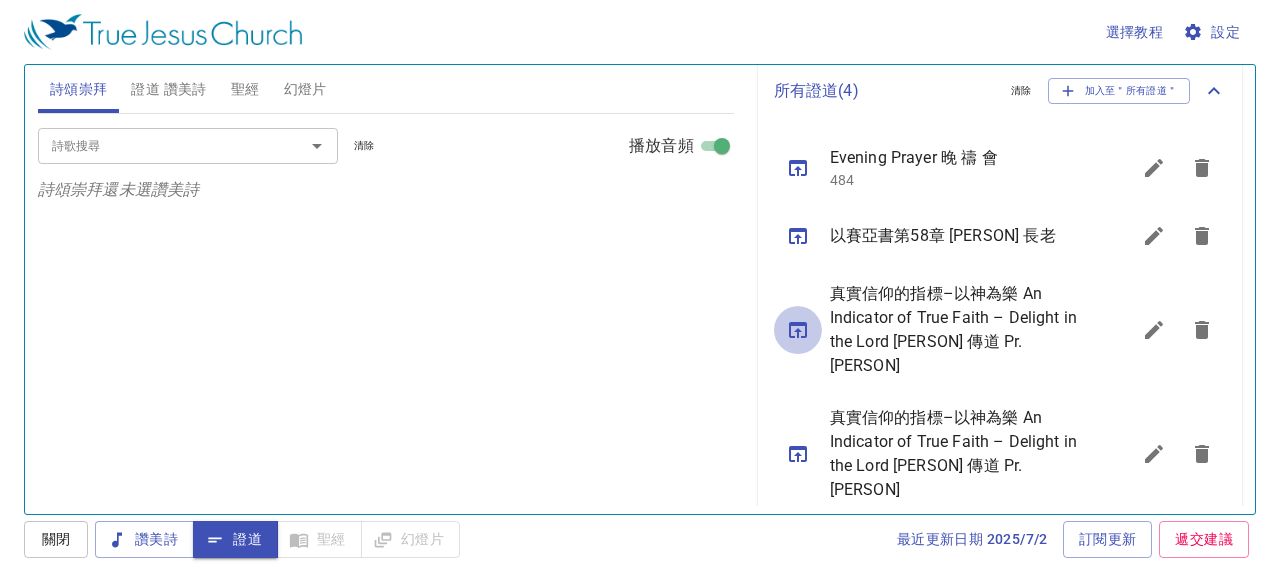 click 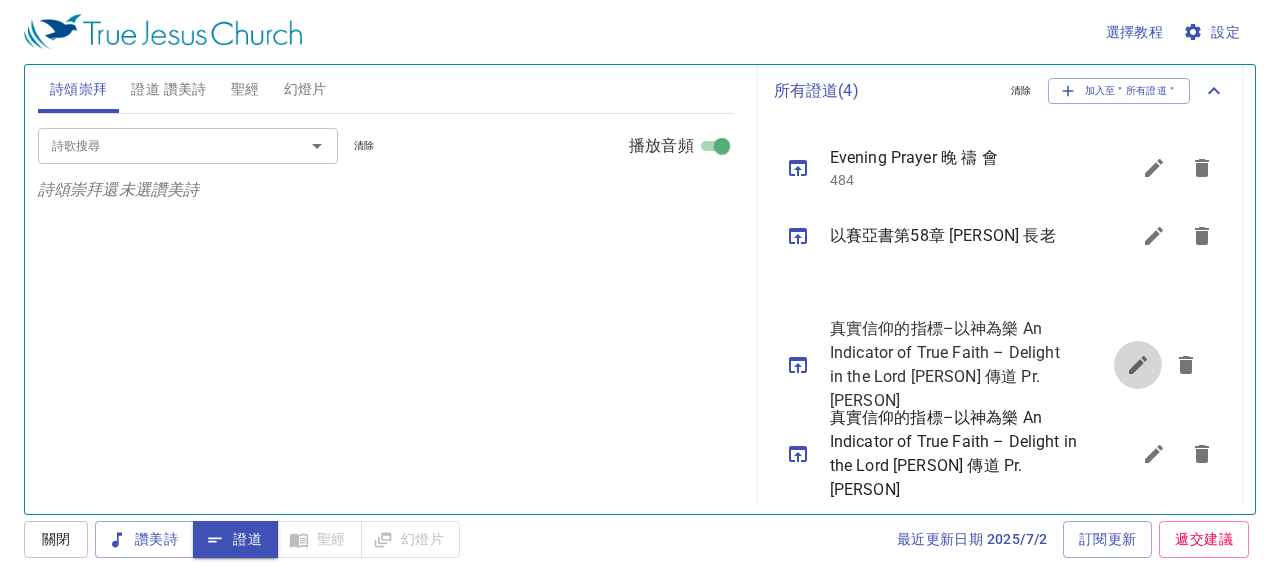 drag, startPoint x: 1137, startPoint y: 330, endPoint x: 1120, endPoint y: 379, distance: 51.86521 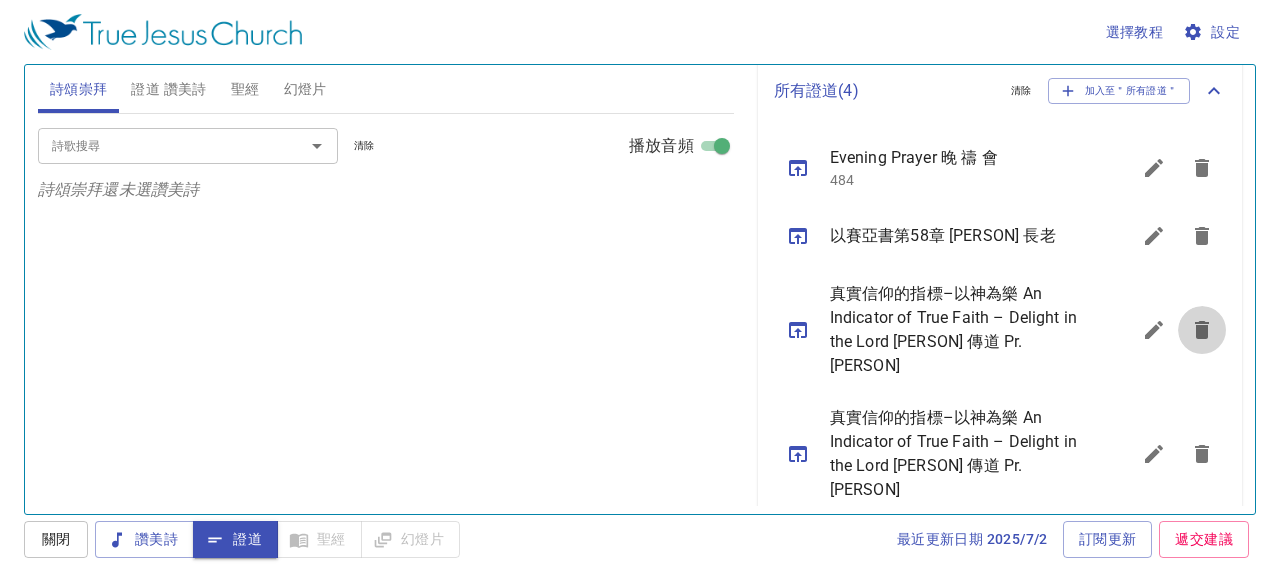 click 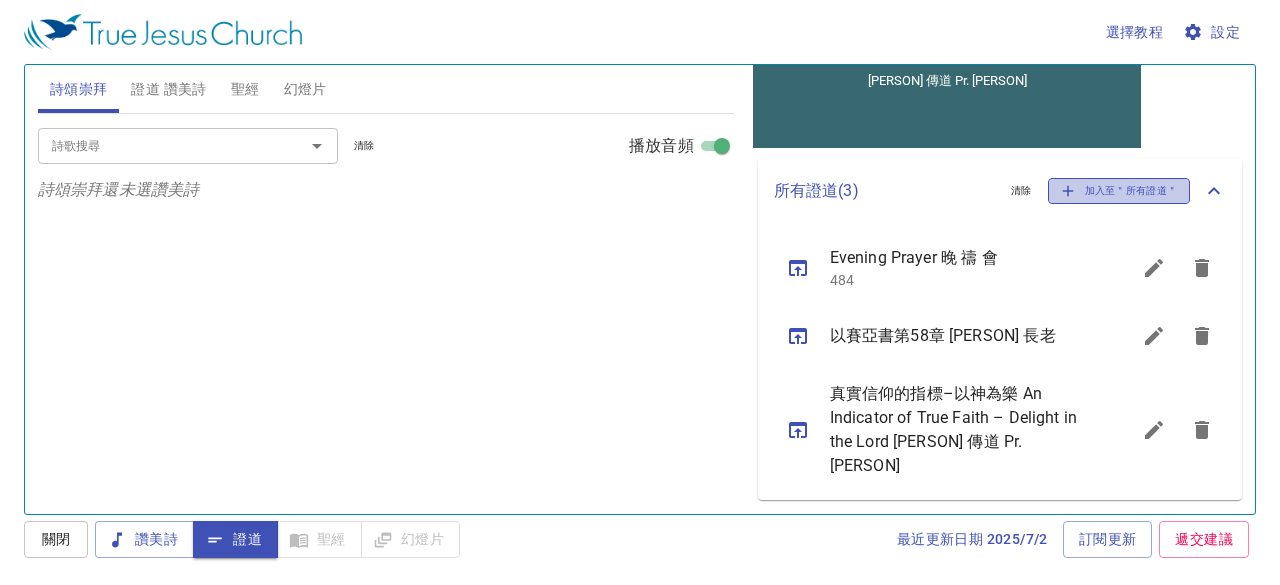 click on "加入至＂所有證道＂" at bounding box center [1119, 191] 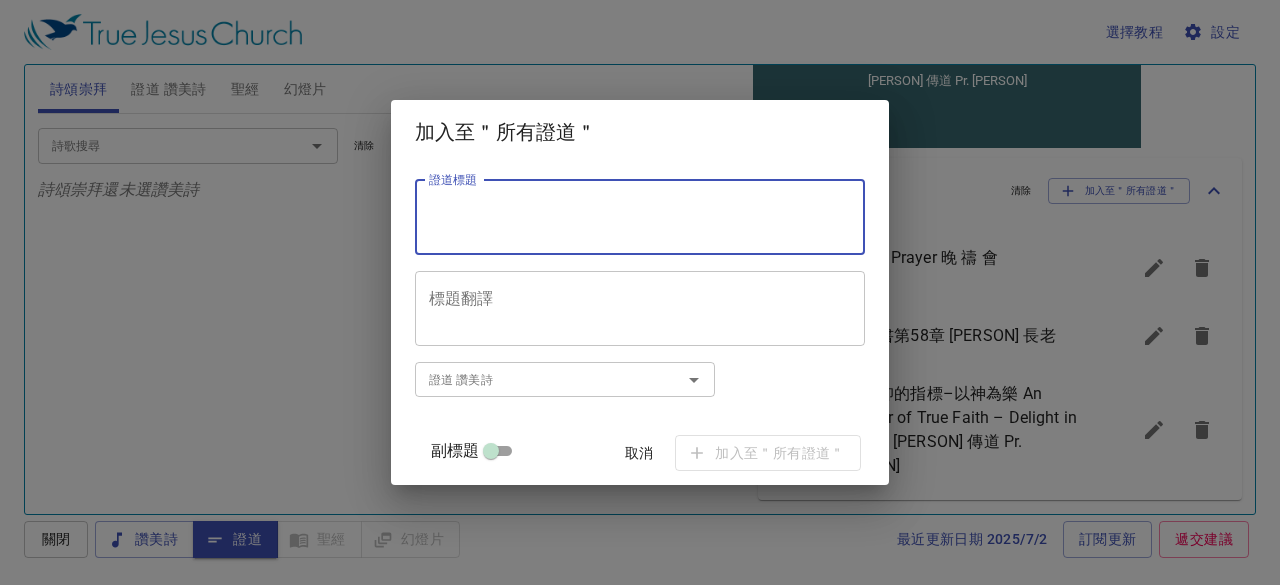 paste on "真實信仰的指標–以神為樂
An Indicator of True Faith – Delight in the Lord
[PERSON] 傳道 Pr. [PERSON]" 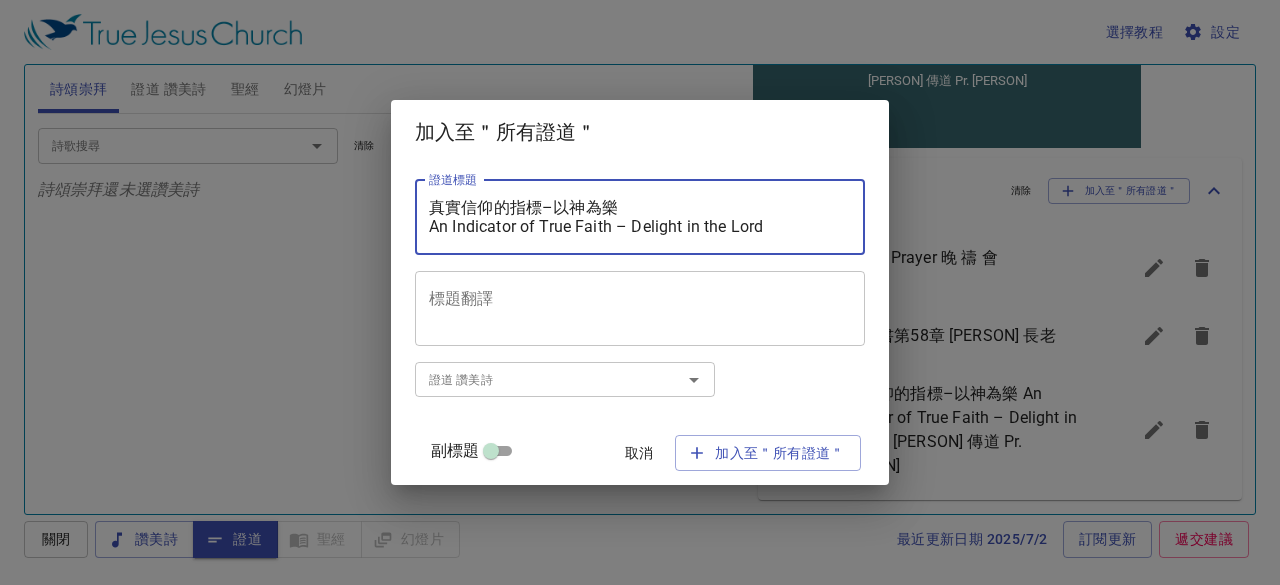 scroll, scrollTop: 56, scrollLeft: 0, axis: vertical 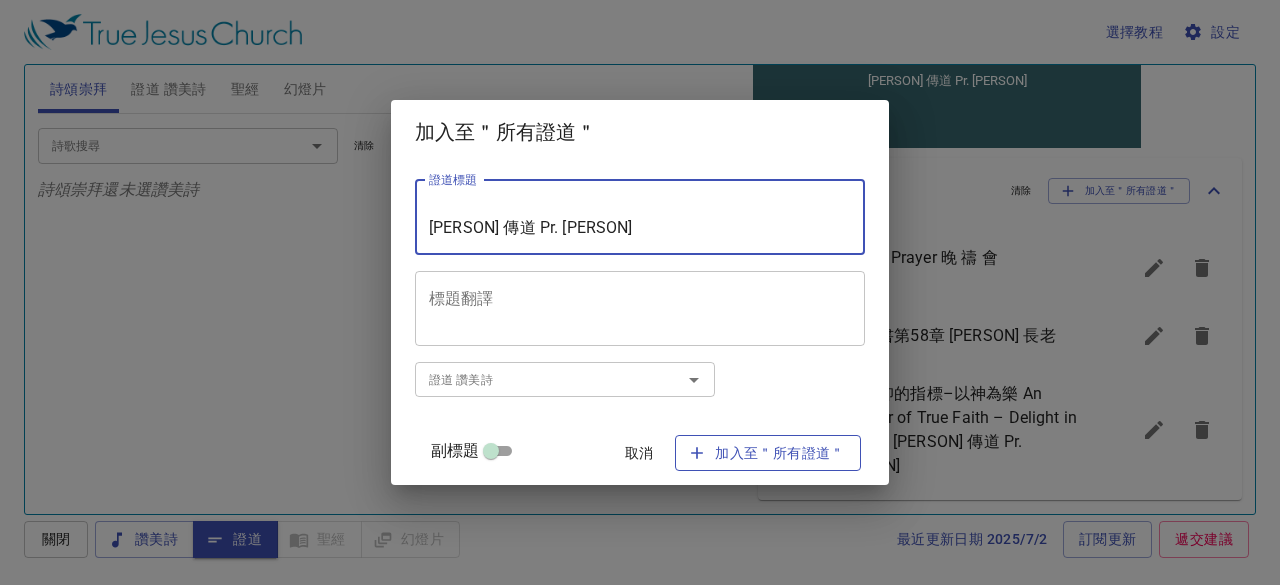 type on "真實信仰的指標–以神為樂
An Indicator of True Faith – Delight in the Lord
[PERSON] 傳道 Pr. [PERSON]" 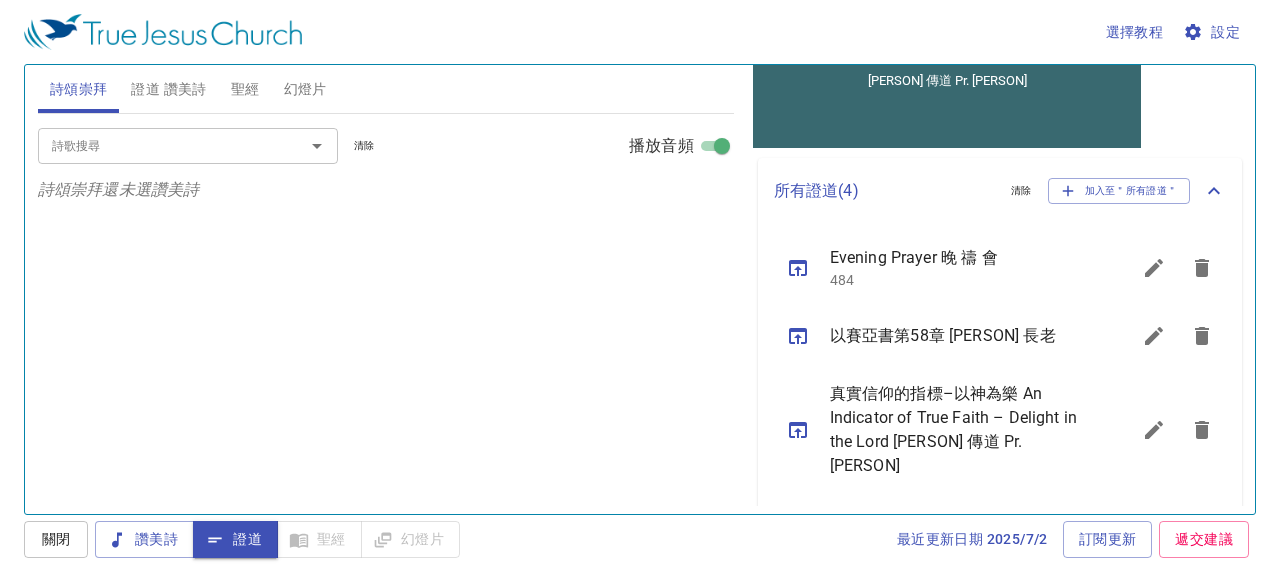 scroll, scrollTop: 658, scrollLeft: 0, axis: vertical 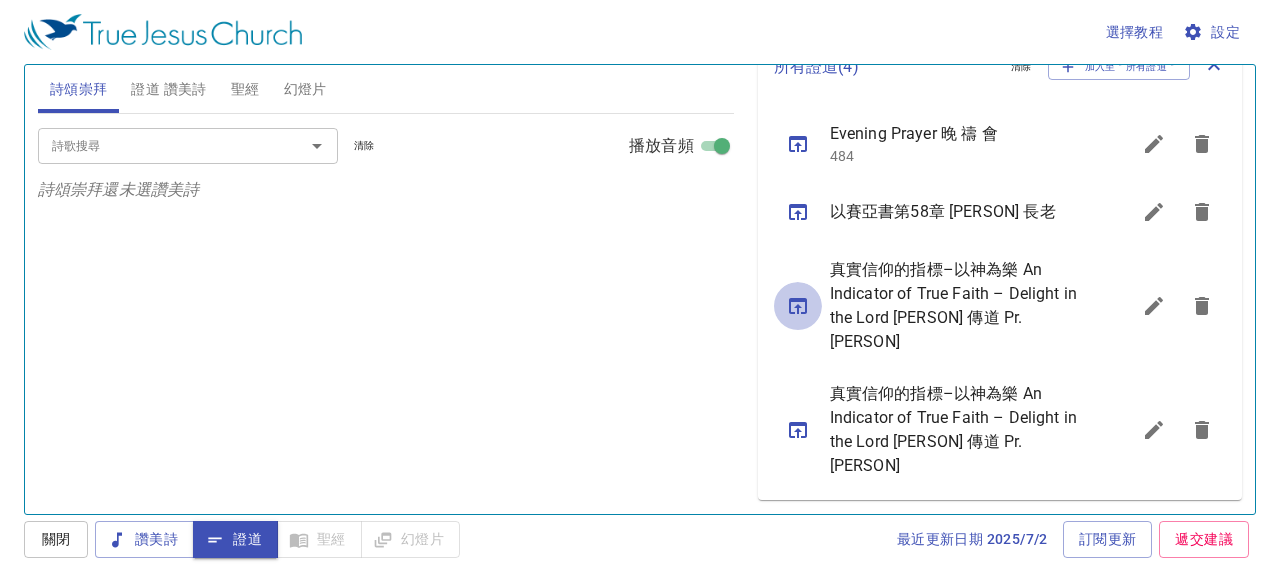 click 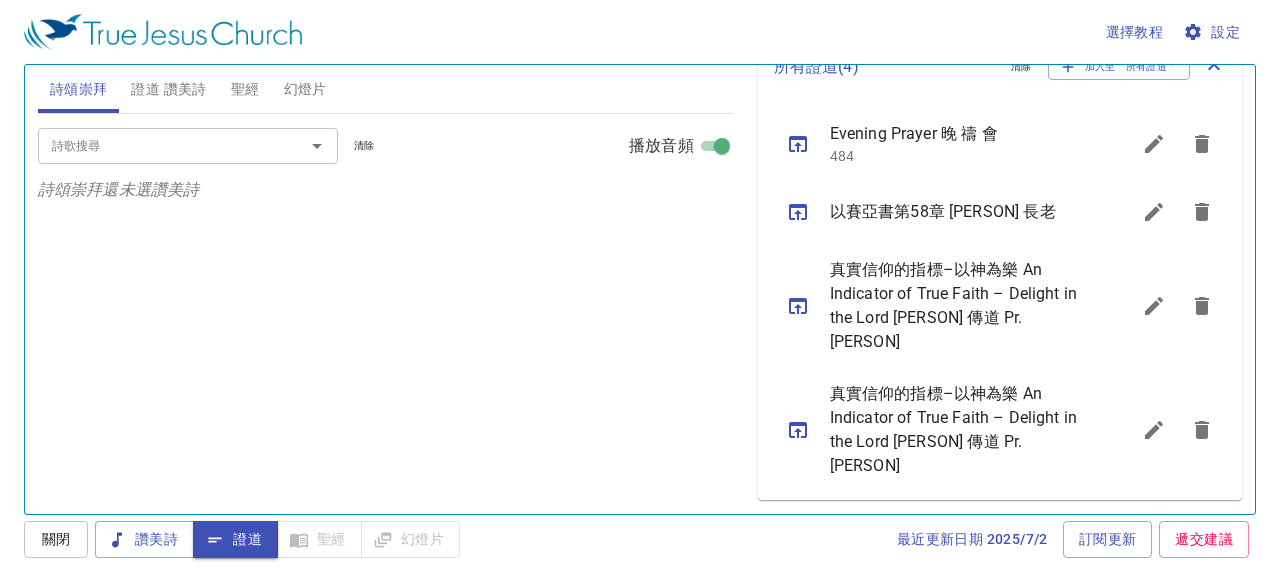 click 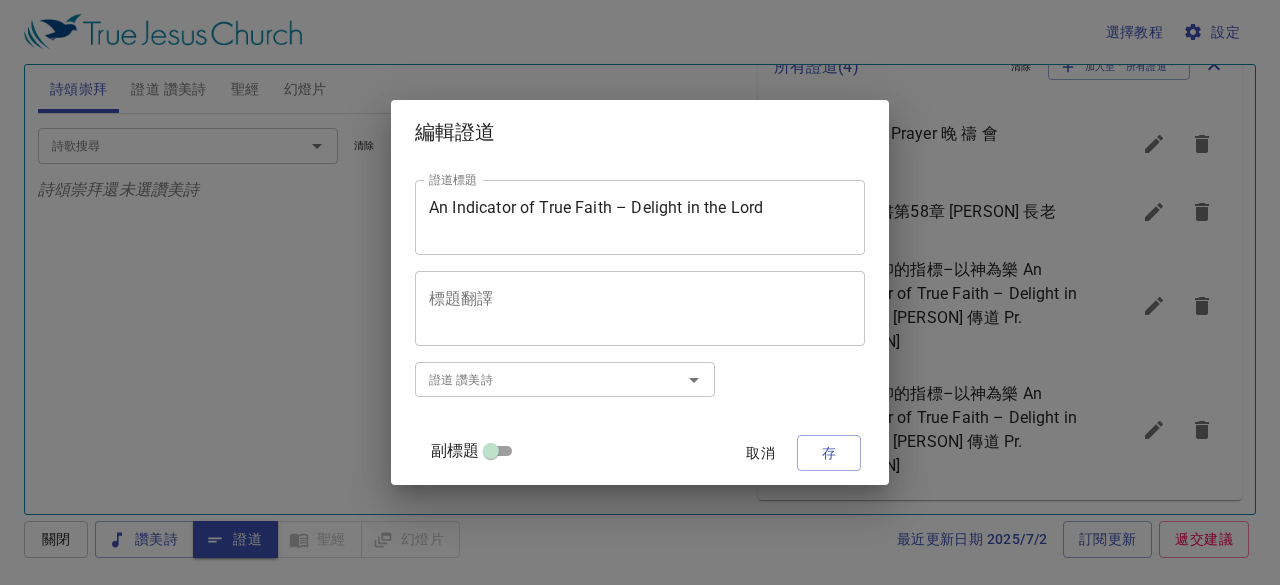 scroll, scrollTop: 38, scrollLeft: 0, axis: vertical 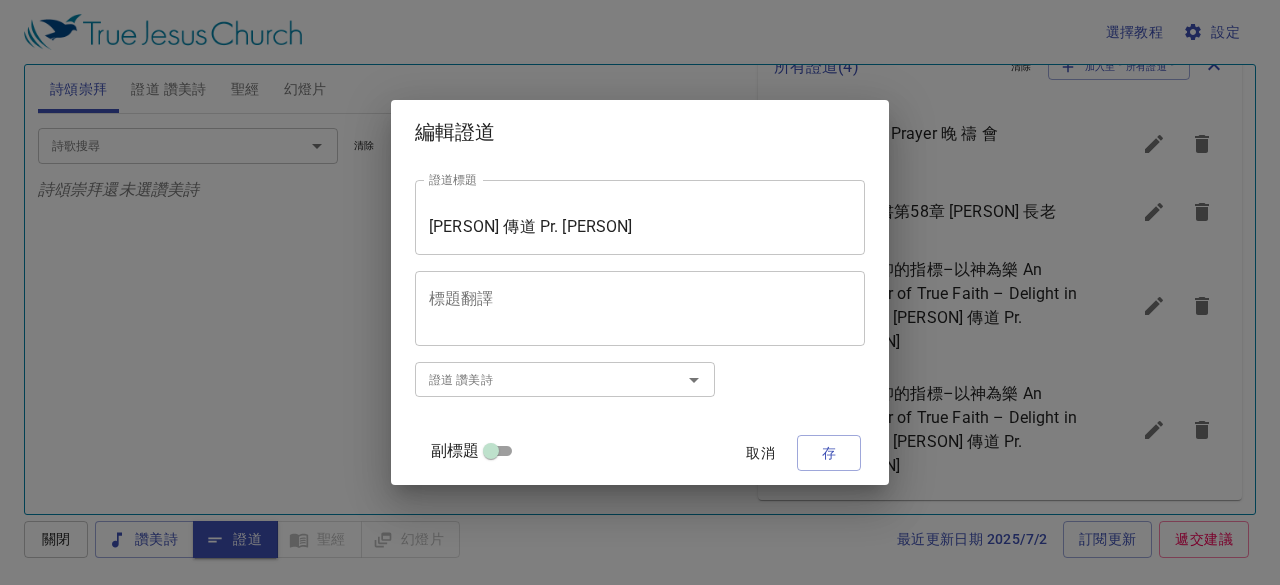 click on "真實信仰的指標–以神為樂
An Indicator of True Faith – Delight in the Lord
[PERSON] 傳道 Pr. [PERSON]" at bounding box center (640, 217) 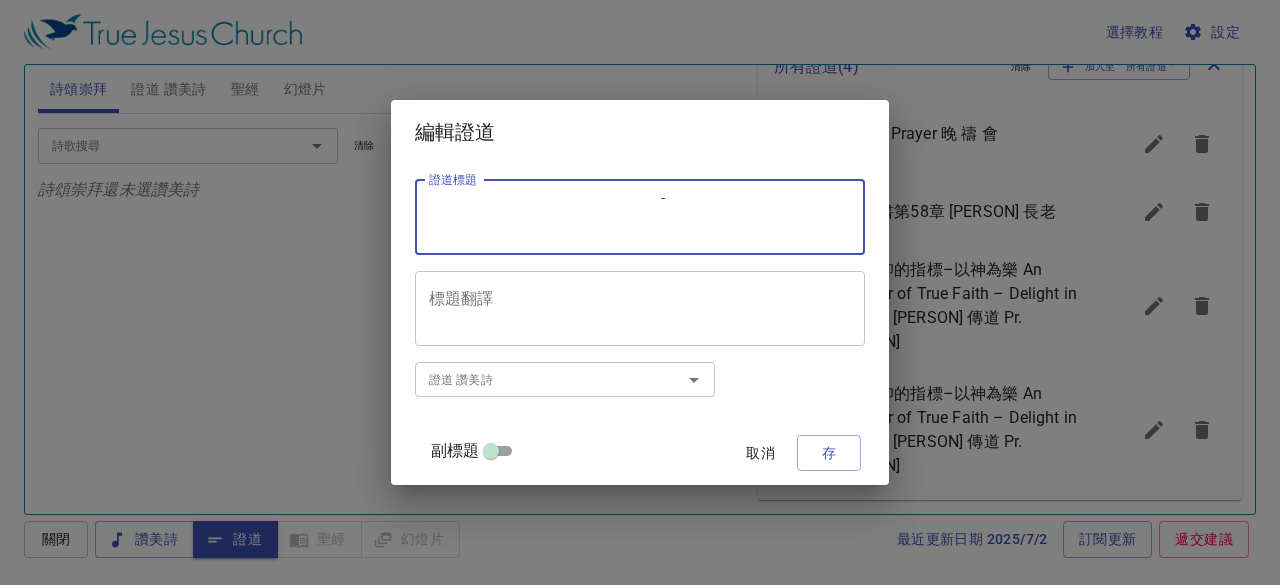 scroll, scrollTop: 56, scrollLeft: 0, axis: vertical 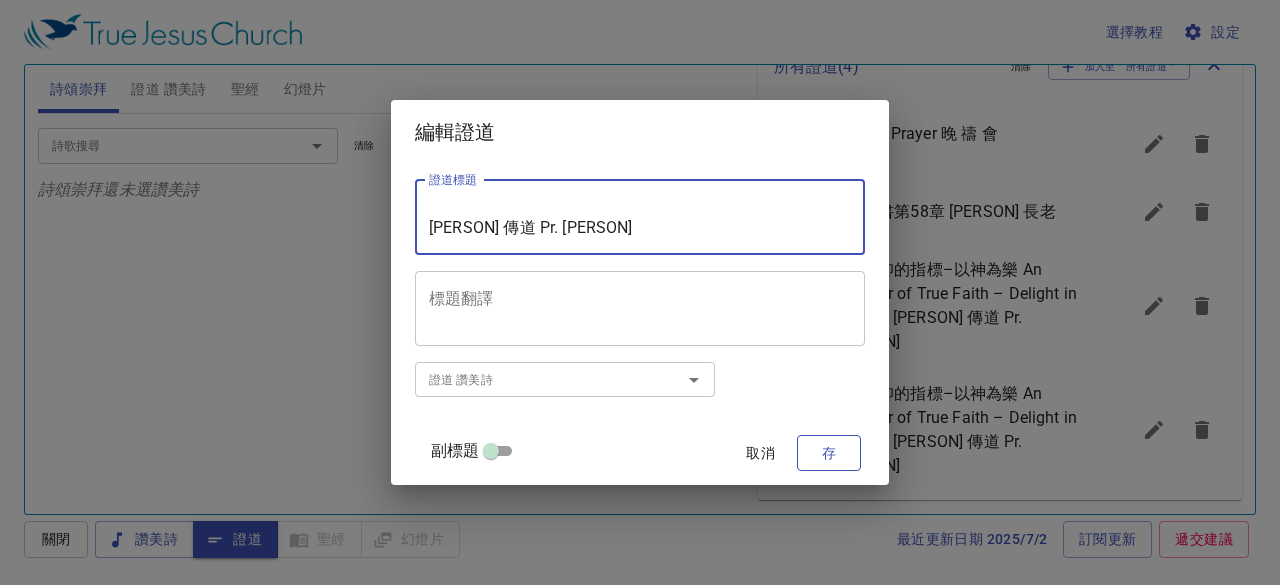 type on "真實信仰的指標–以神為樂
An Indicator of True Faith – Delight in the Lord
[PERSON] 傳道 Pr. [PERSON]" 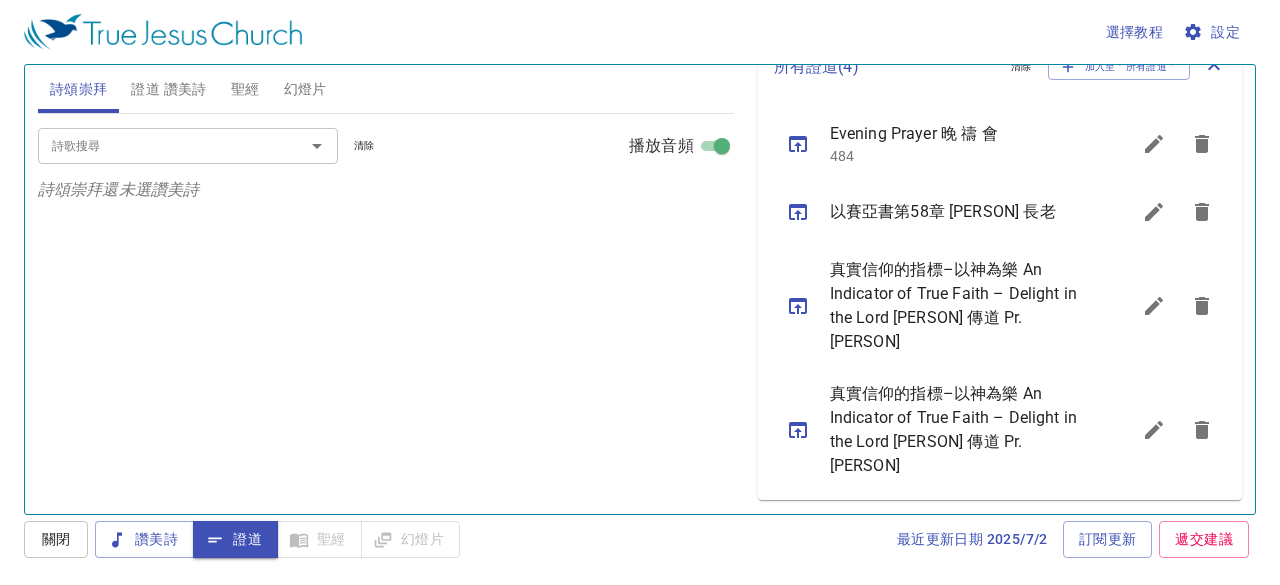 click 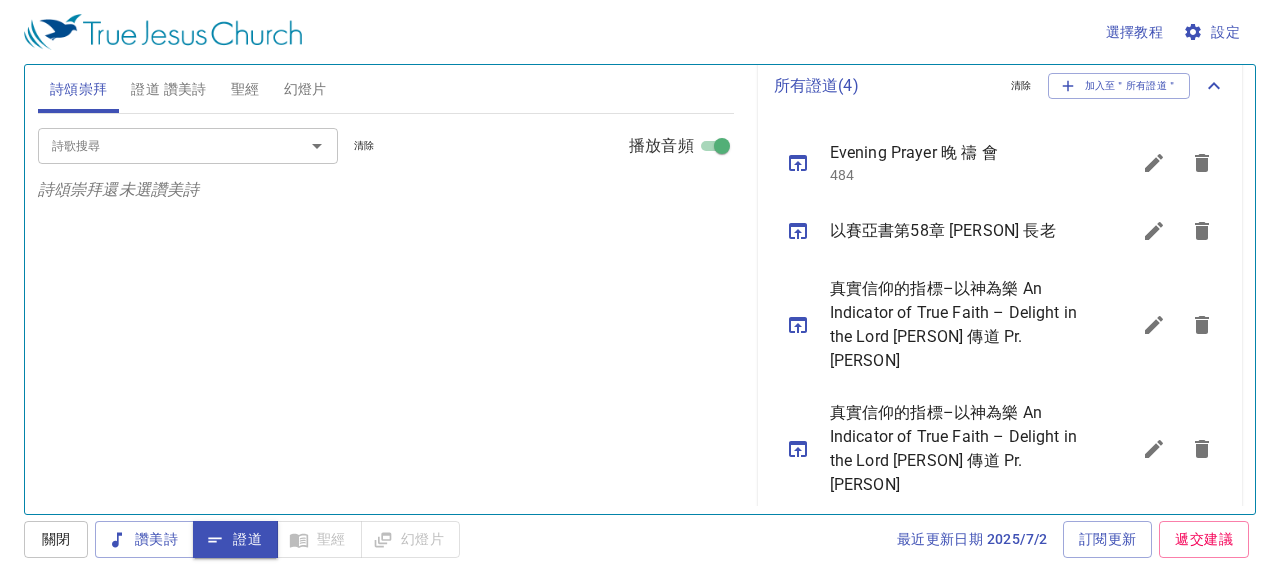 scroll, scrollTop: 677, scrollLeft: 0, axis: vertical 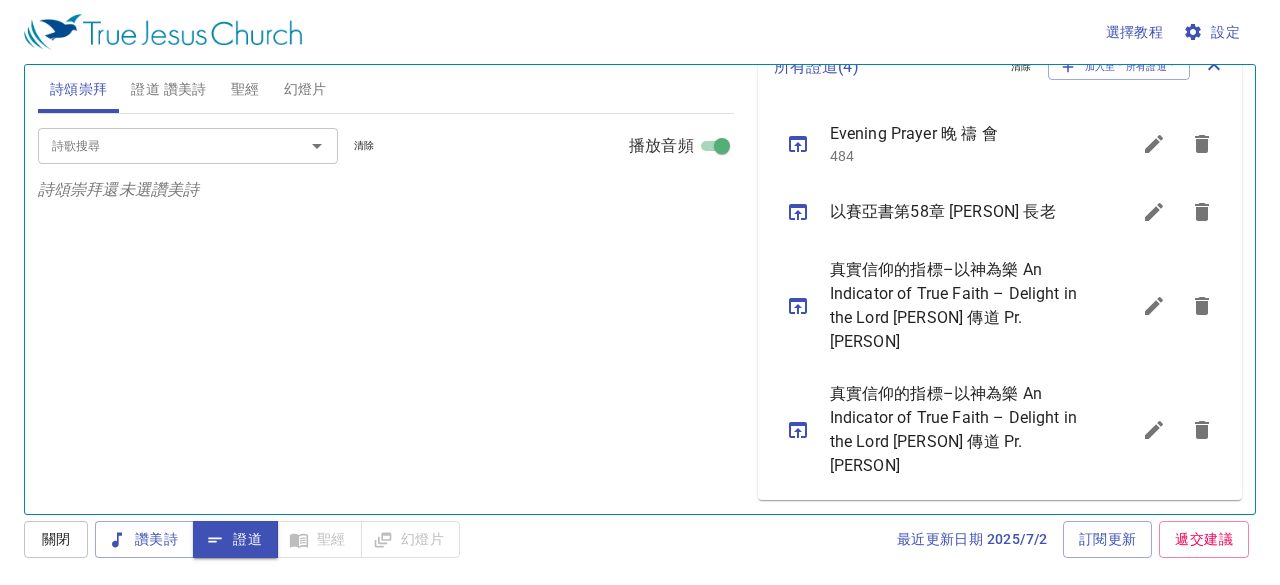 click 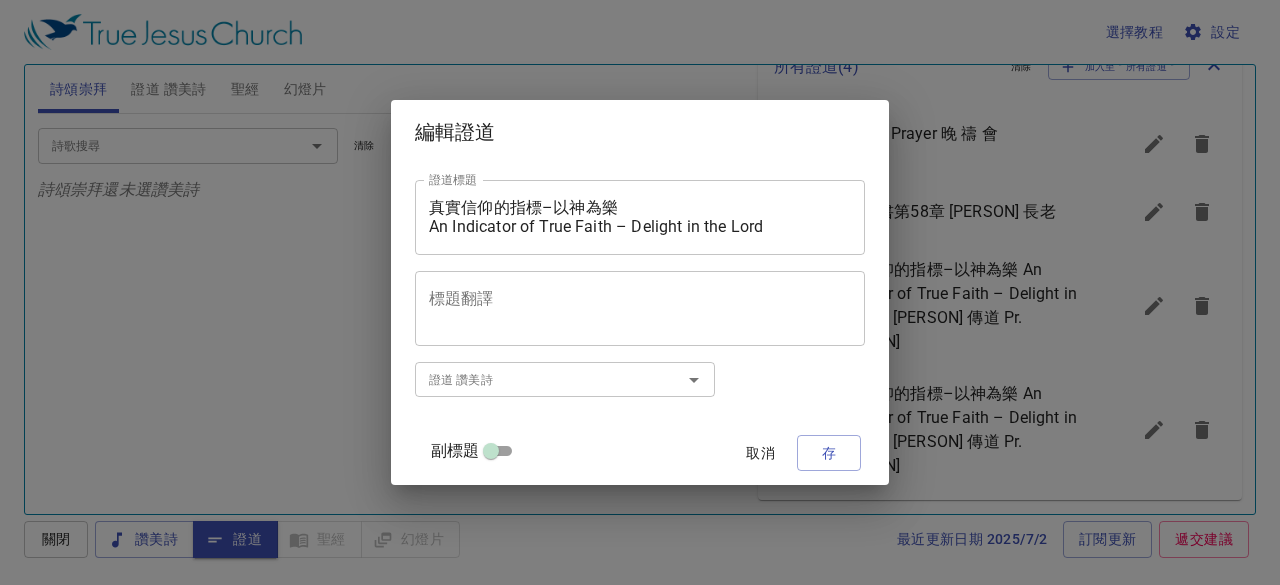 click on "真實信仰的指標–以神為樂
An Indicator of True Faith – Delight in the Lord
[PERSON] 傳道 Pr. [PERSON]" at bounding box center [640, 217] 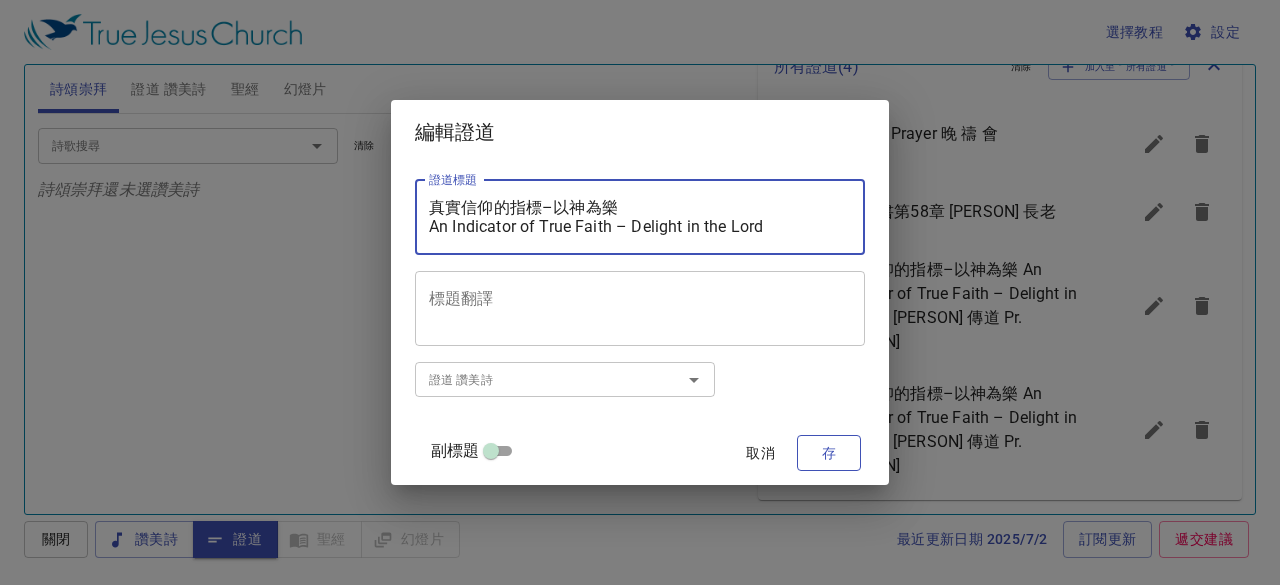 type on "真實信仰的指標–以神為樂
An Indicator of True Faith – Delight in the Lord
[PERSON] 傳道 Pr. [PERSON]" 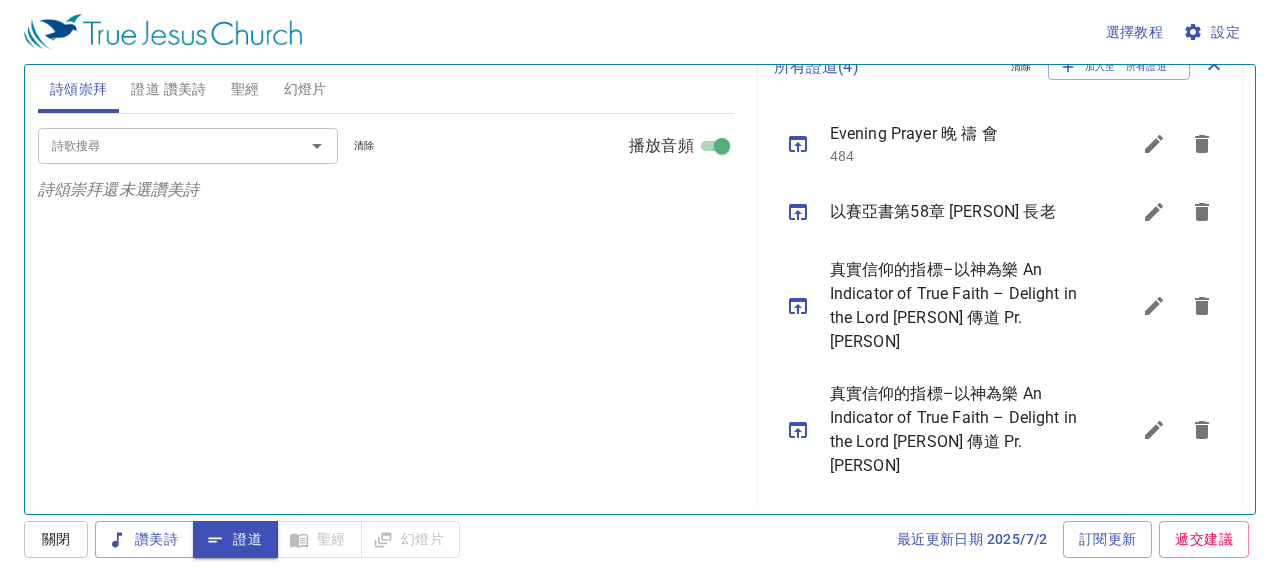 click 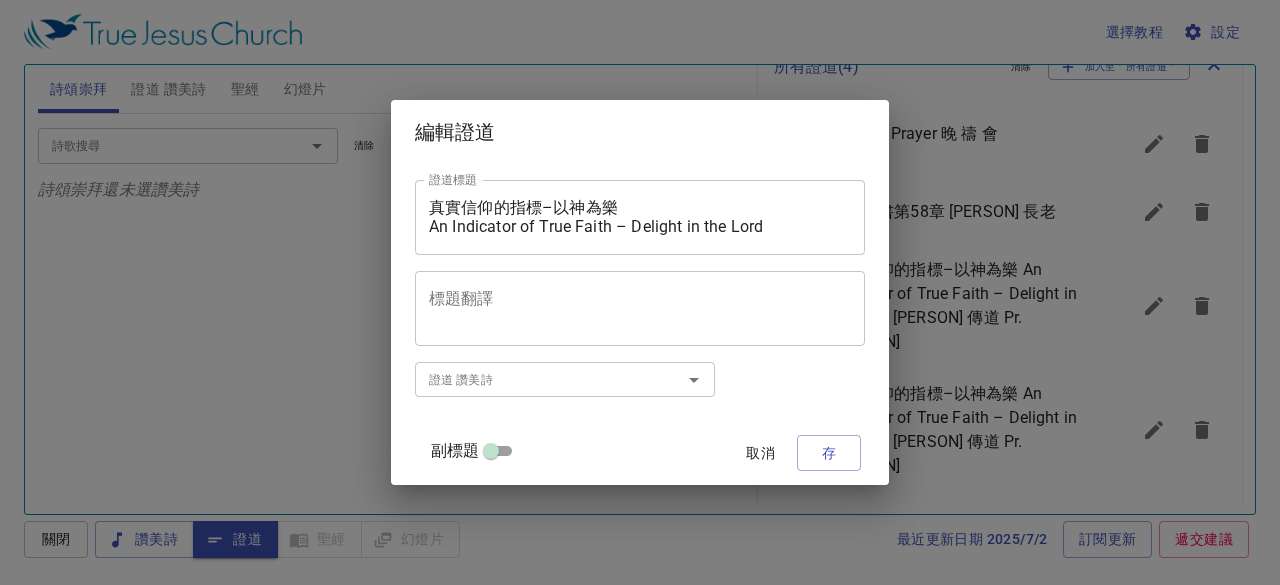 scroll, scrollTop: 56, scrollLeft: 0, axis: vertical 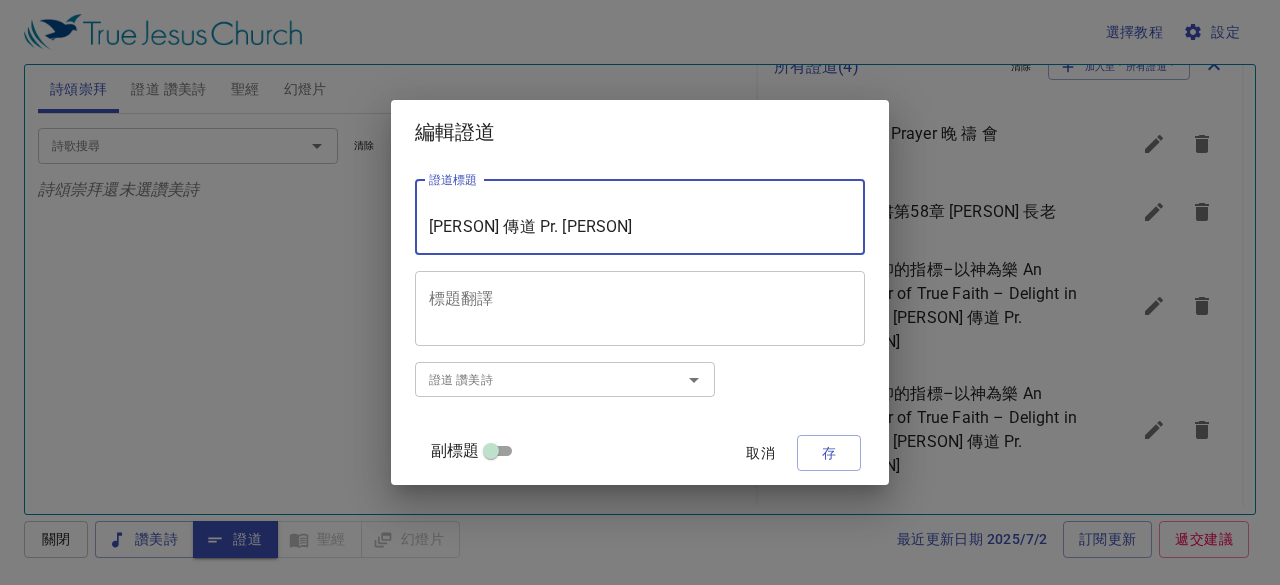 drag, startPoint x: 452, startPoint y: 224, endPoint x: 653, endPoint y: 225, distance: 201.00249 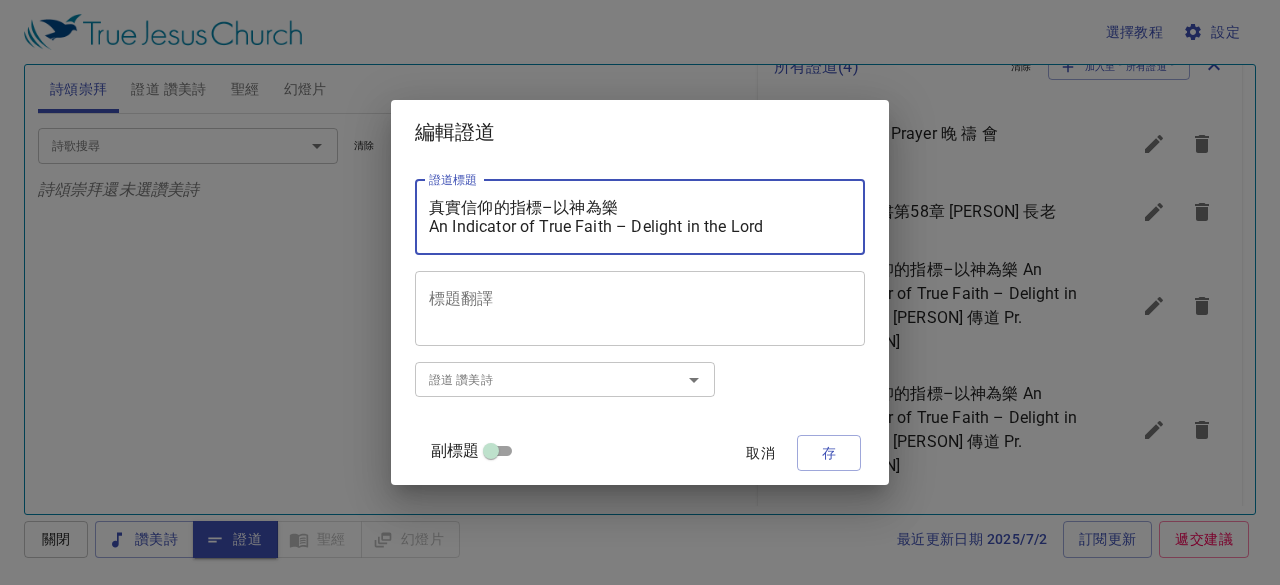 scroll, scrollTop: 0, scrollLeft: 0, axis: both 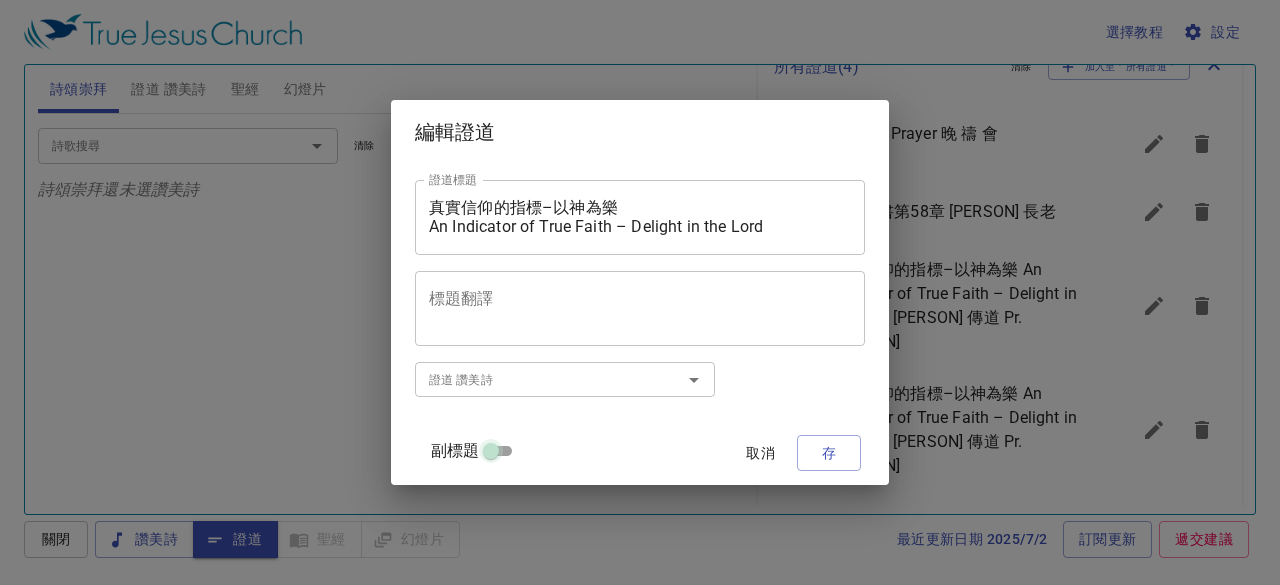 click on "副標題" at bounding box center [491, 455] 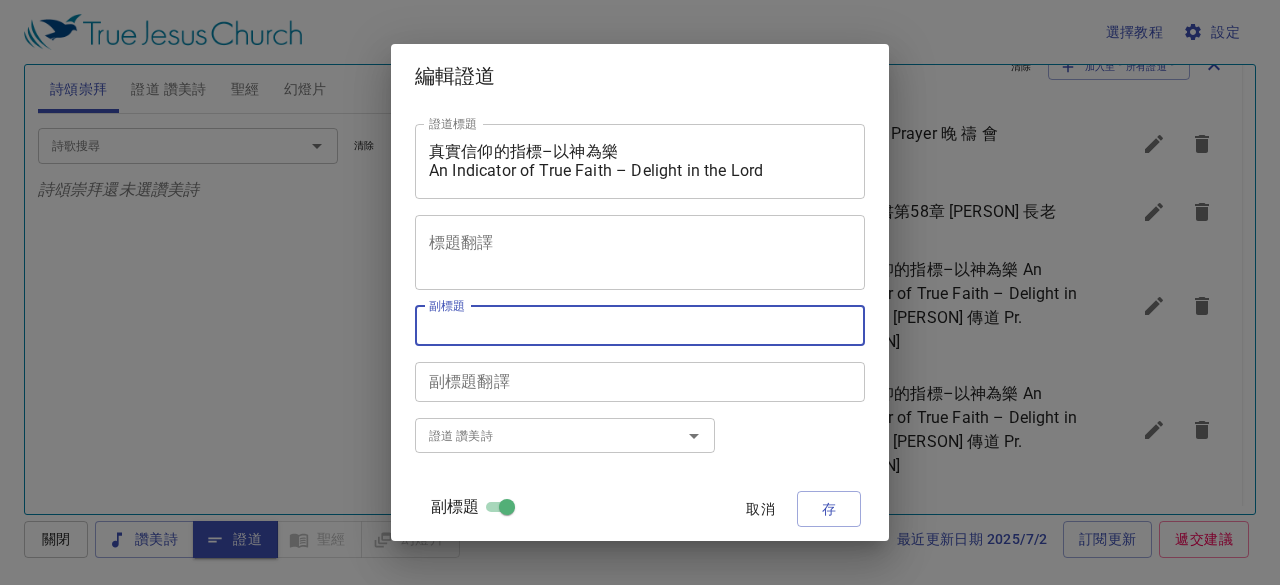 paste on "[PERSON] 傳道 Pr. [PERSON]" 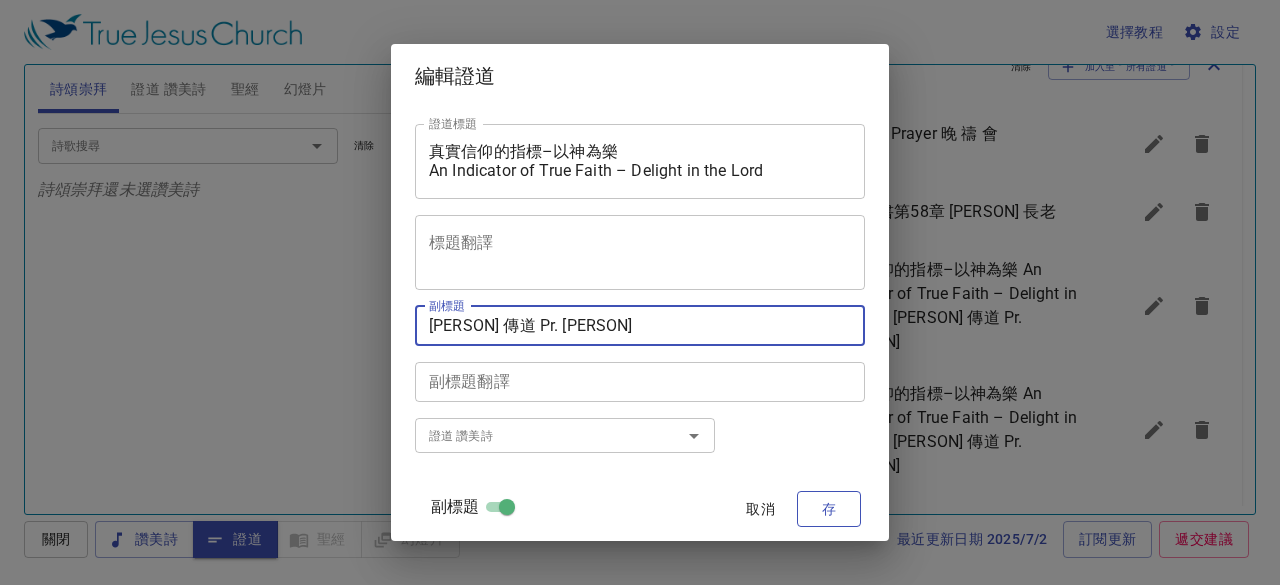 type on "[PERSON] 傳道 Pr. [PERSON]" 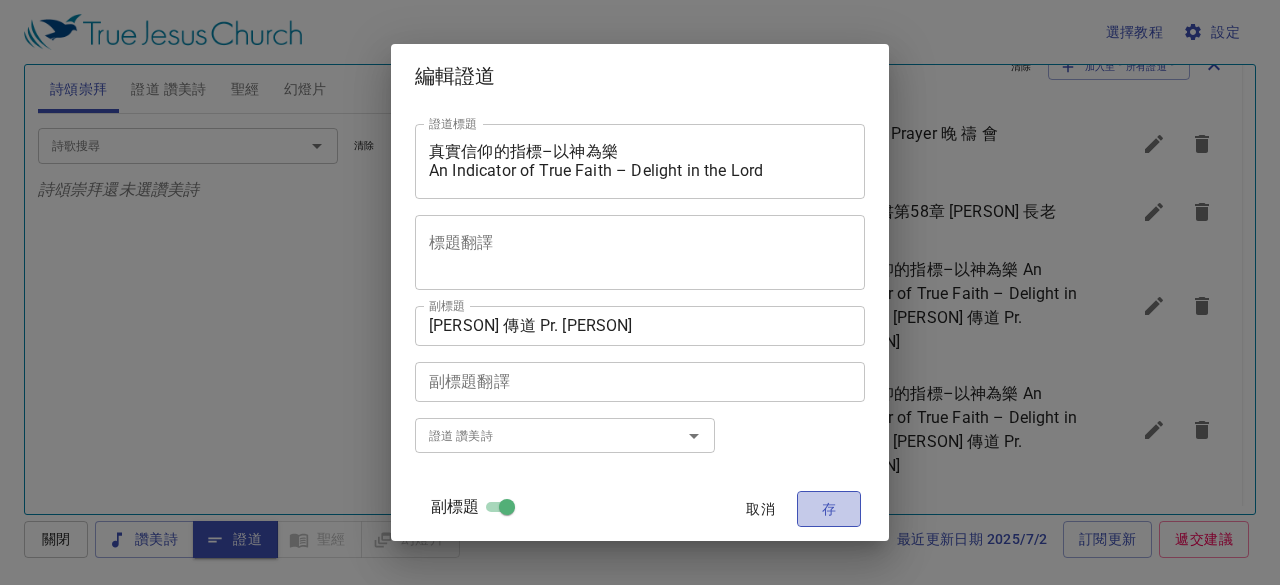 click on "存" at bounding box center [829, 509] 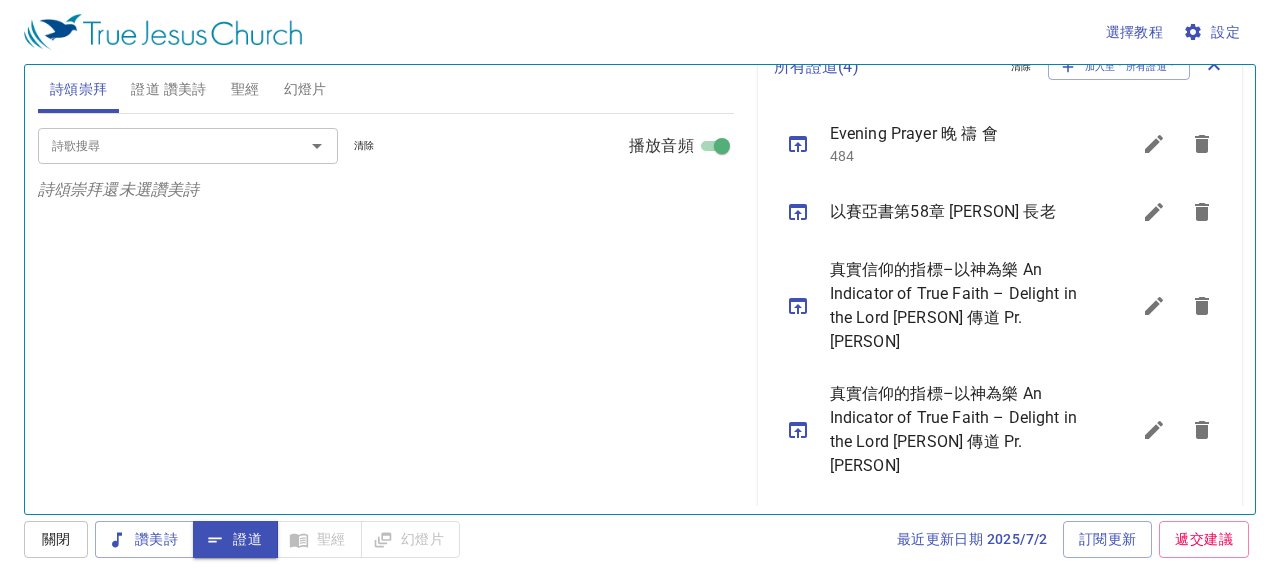click 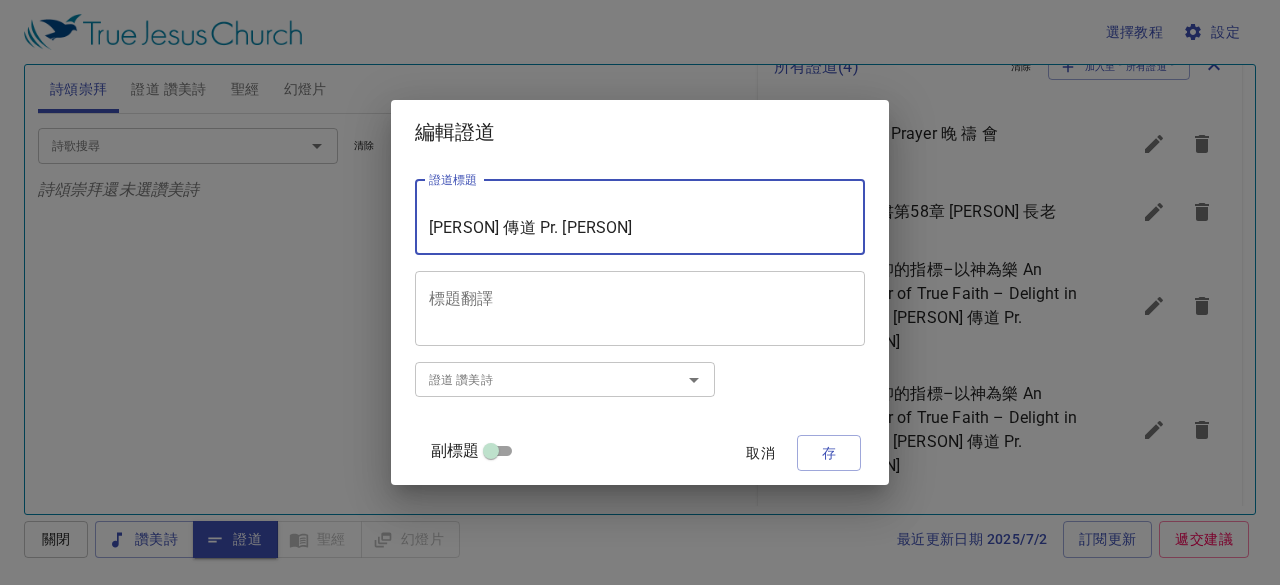 scroll, scrollTop: 57, scrollLeft: 0, axis: vertical 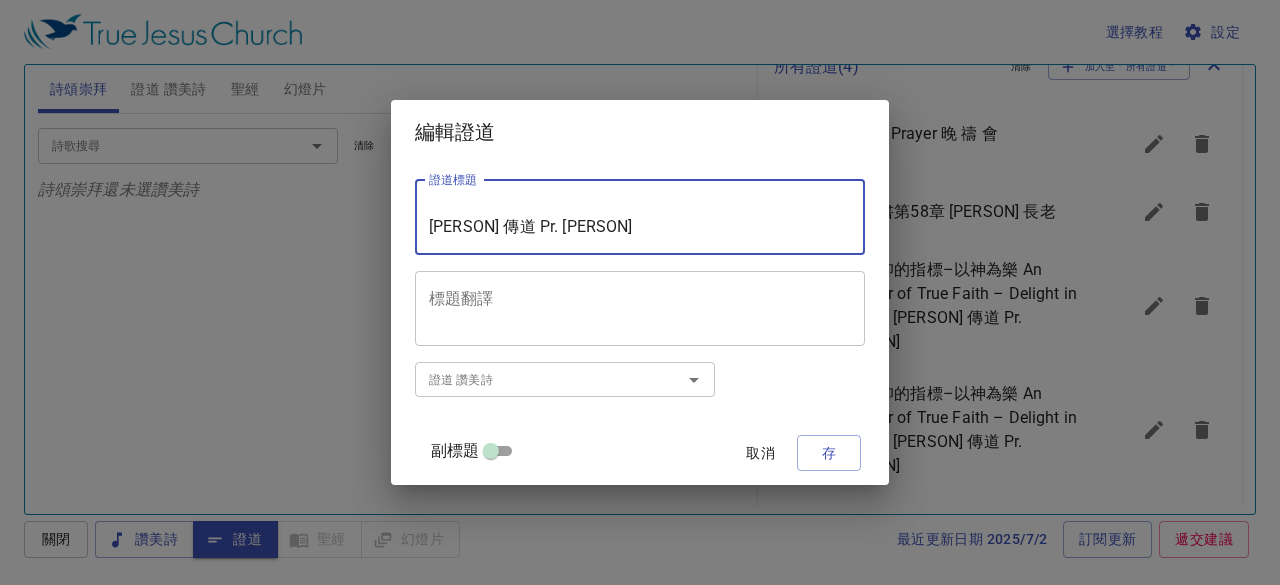 drag, startPoint x: 654, startPoint y: 227, endPoint x: 434, endPoint y: 225, distance: 220.0091 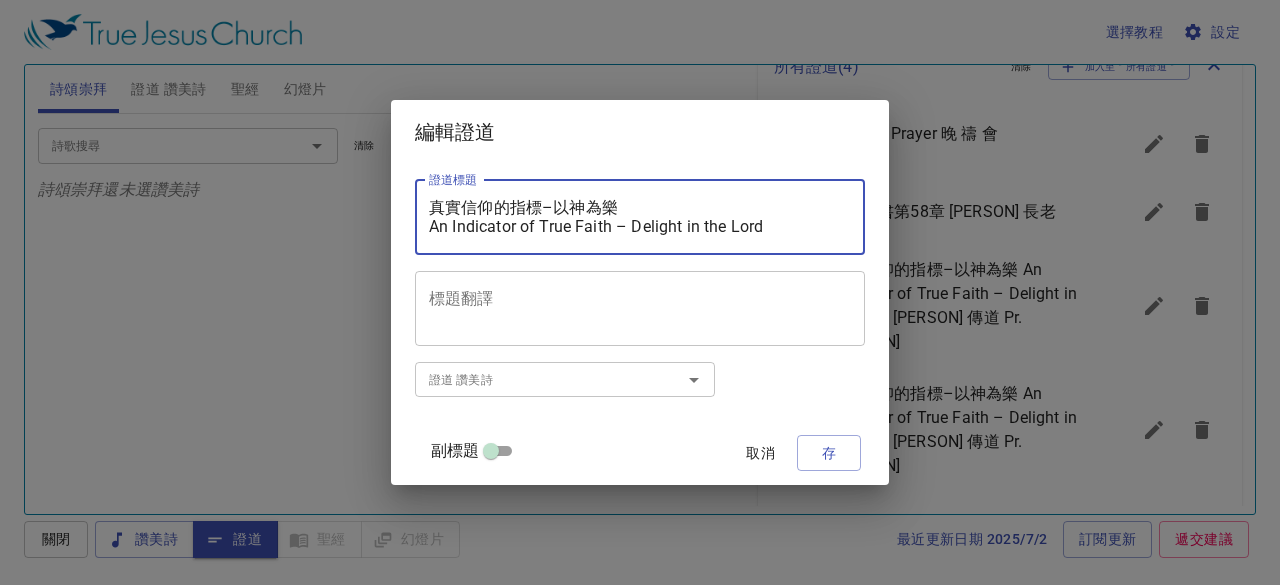scroll, scrollTop: 0, scrollLeft: 0, axis: both 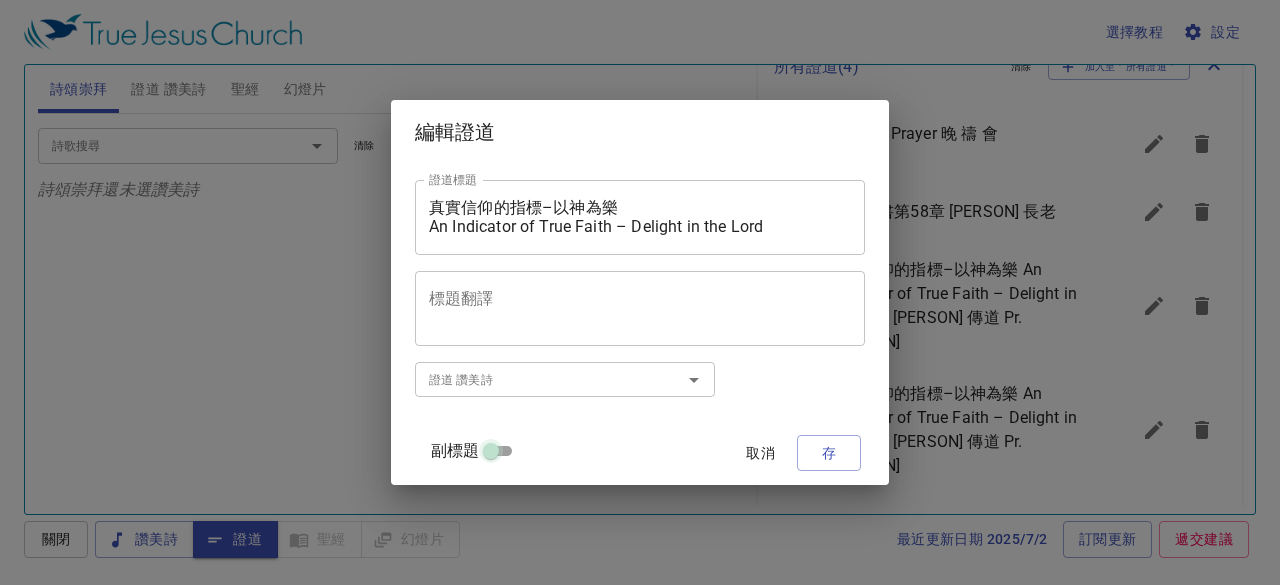 click on "副標題" at bounding box center [491, 455] 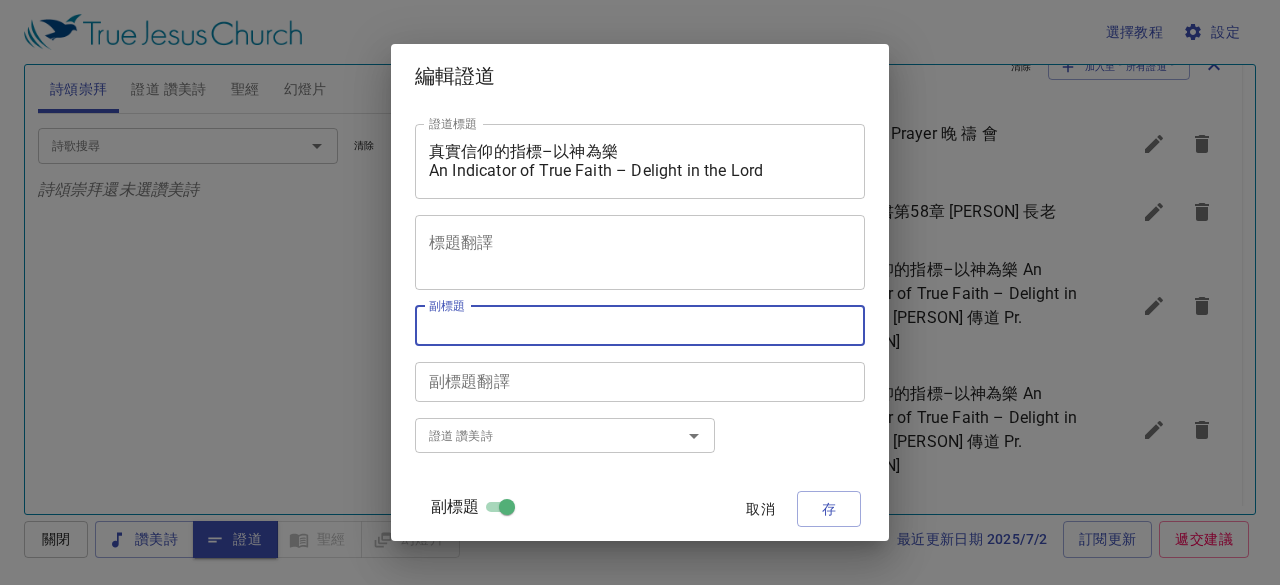 paste on "[PERSON] 傳道 Pr. [PERSON]" 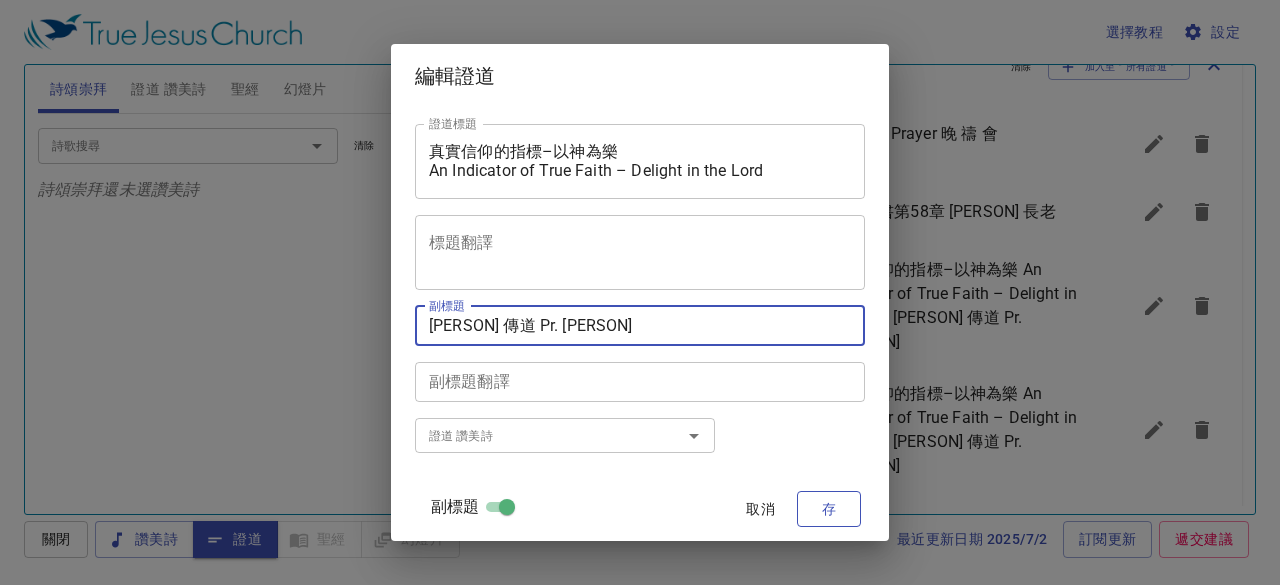 type on "[PERSON] 傳道 Pr. [PERSON]" 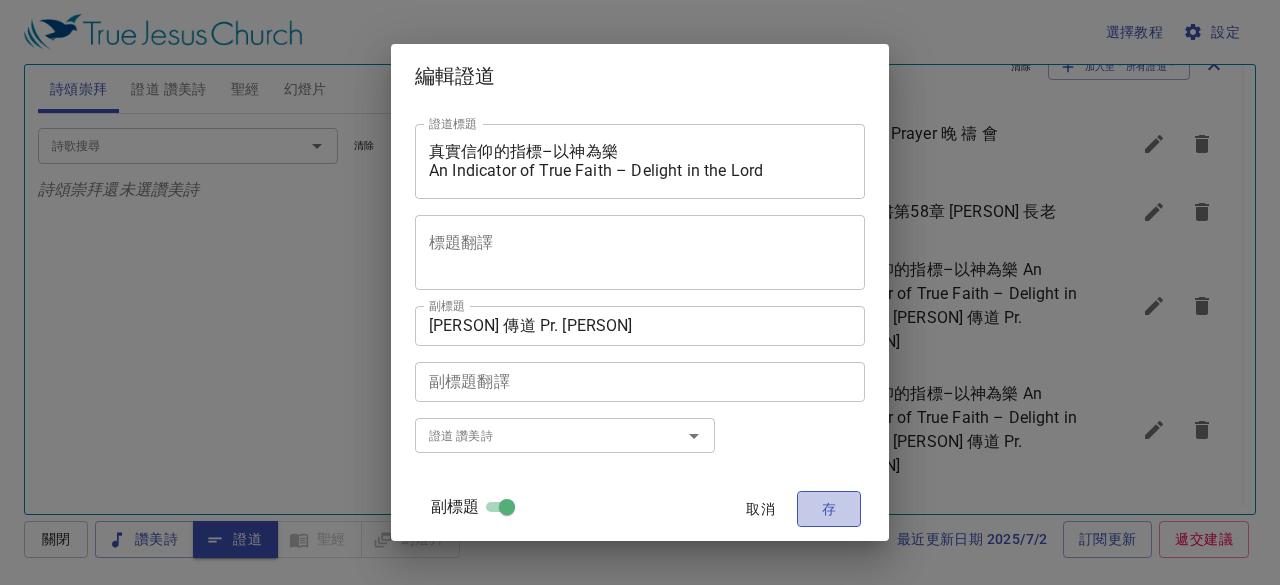 click on "存" at bounding box center (829, 509) 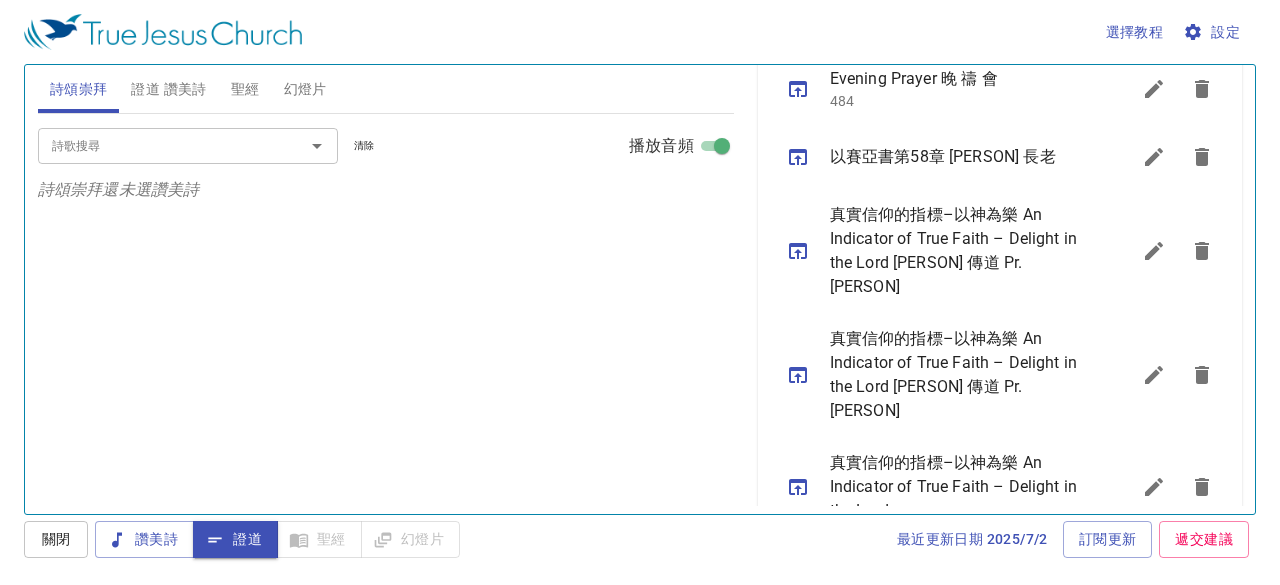 scroll, scrollTop: 778, scrollLeft: 0, axis: vertical 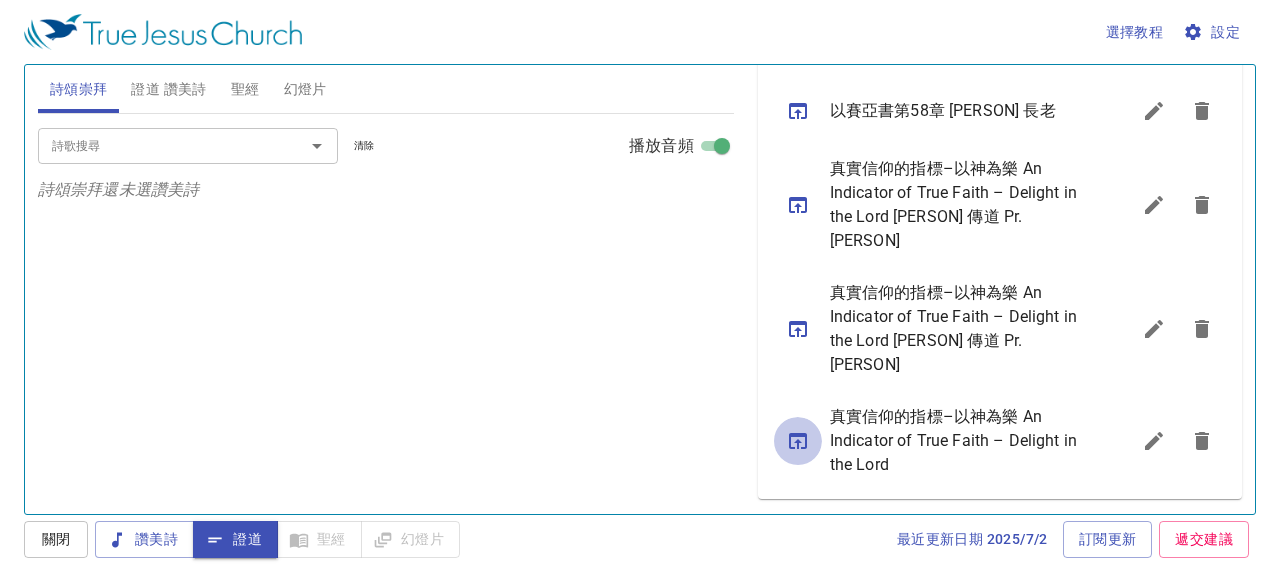 click 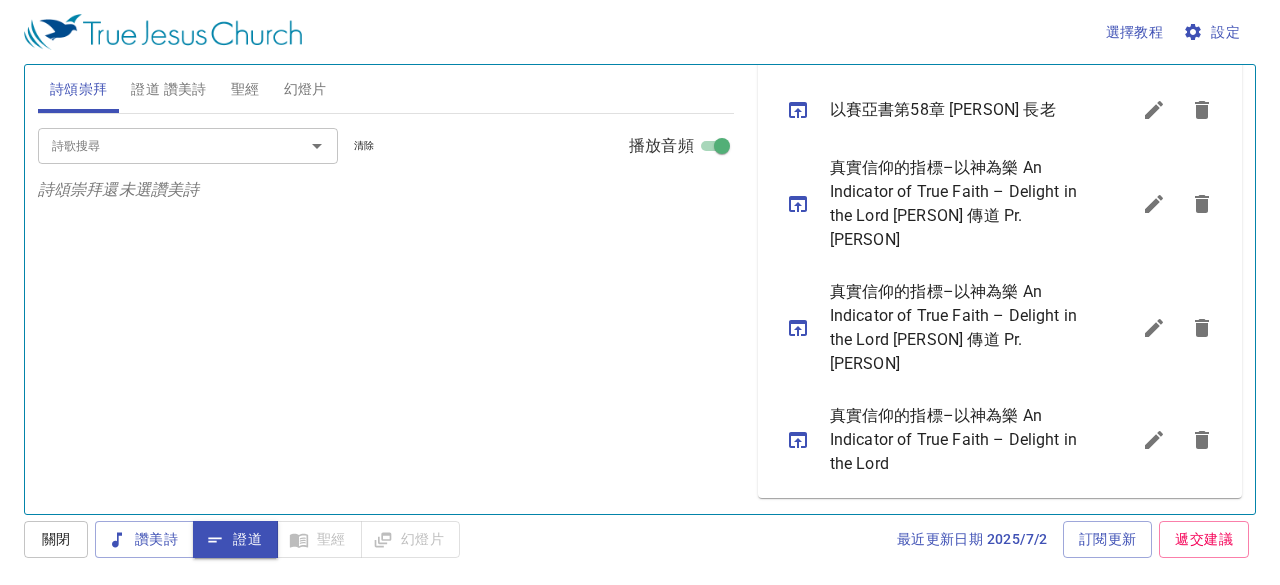 scroll, scrollTop: 720, scrollLeft: 0, axis: vertical 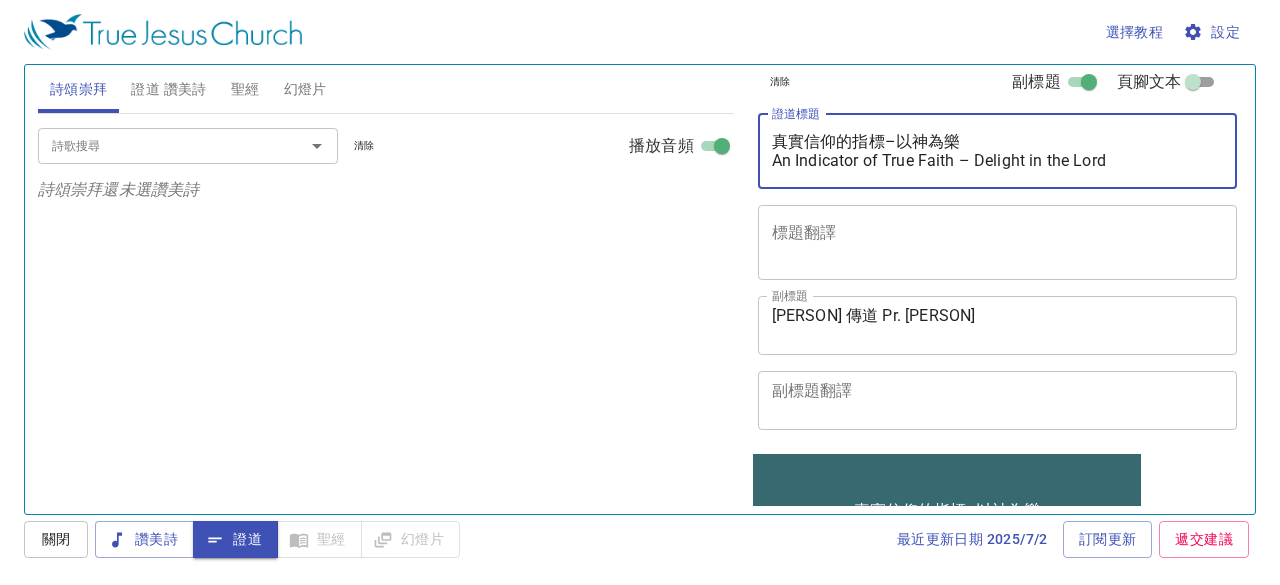 click on "真實信仰的指標–以神為樂
An Indicator of True Faith – Delight in the Lord" at bounding box center [998, 151] 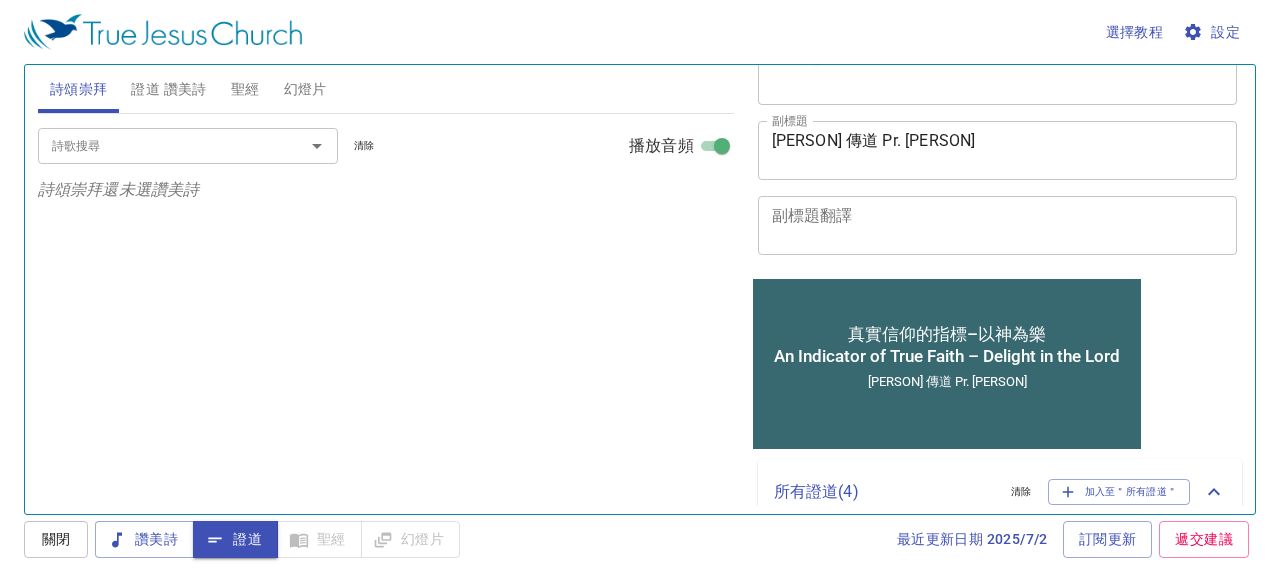 scroll, scrollTop: 220, scrollLeft: 0, axis: vertical 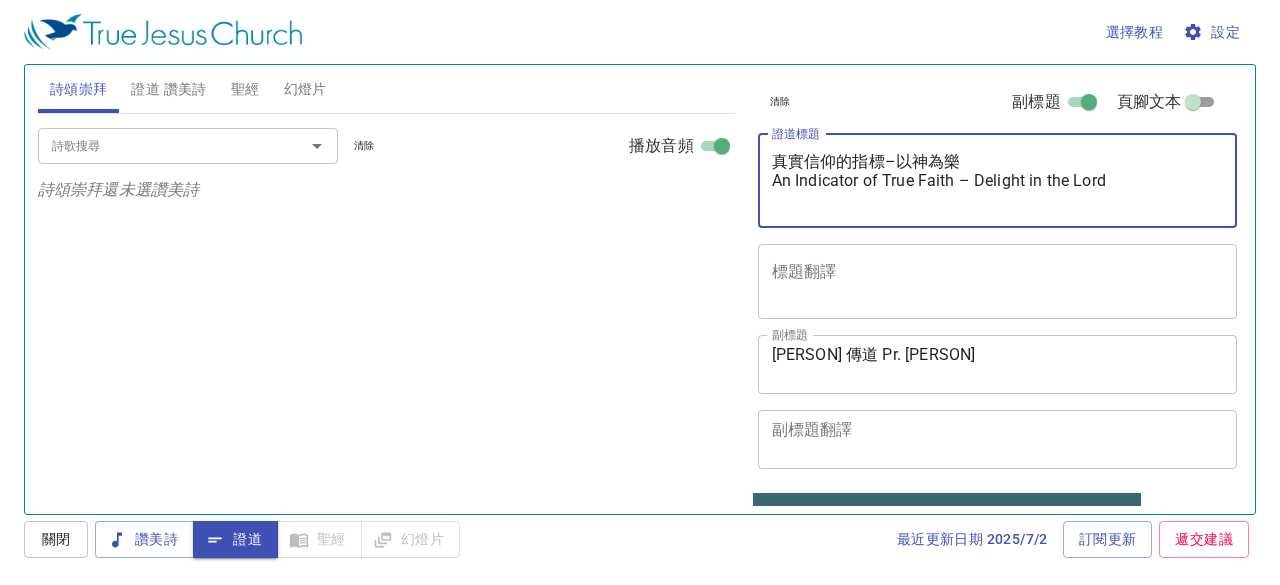 click on "真實信仰的指標–以神為樂
An Indicator of True Faith – Delight in the Lord" at bounding box center (998, 180) 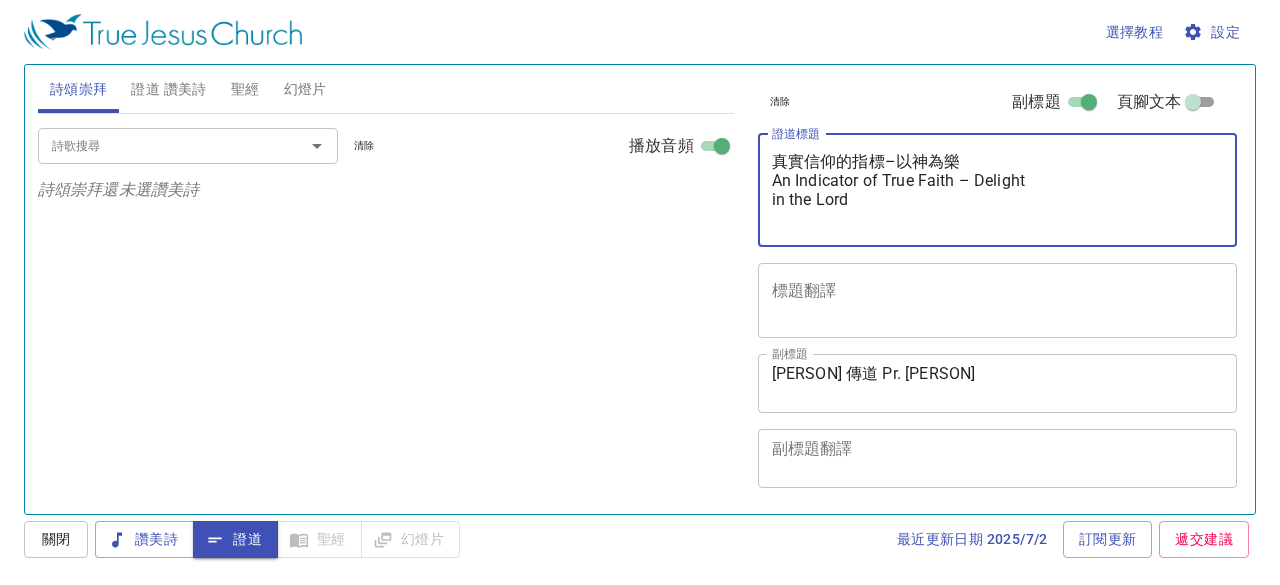 type on "真實信仰的指標–以神為樂
An Indicator of True Faith – Delight
in the Lord" 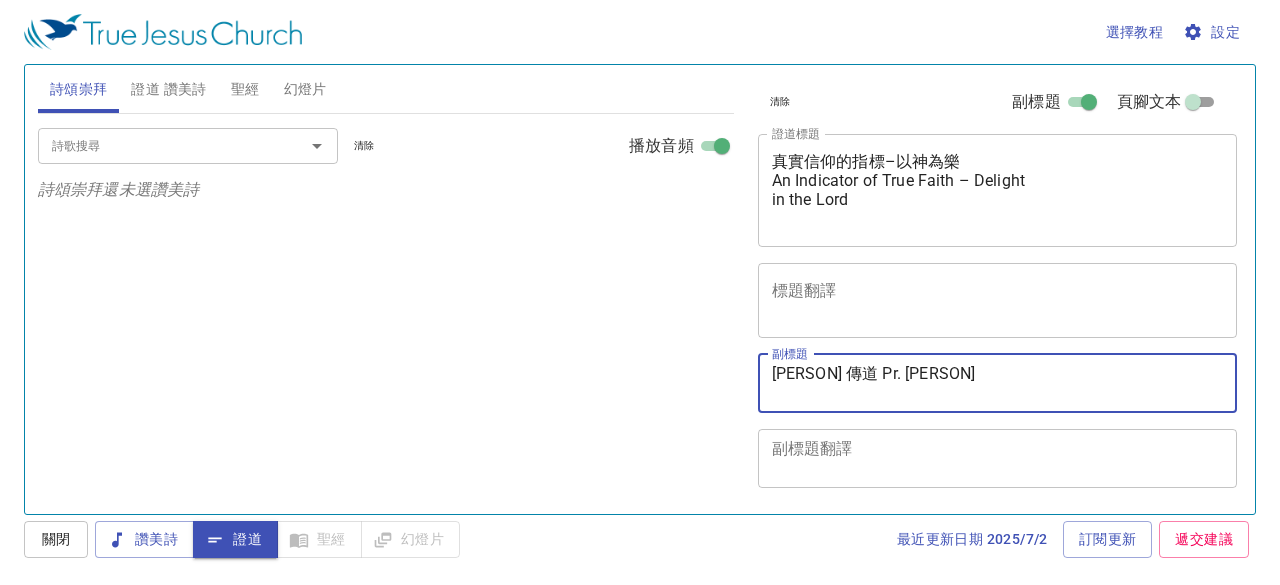 type on "[PERSON] 傳道 Pr. [PERSON]" 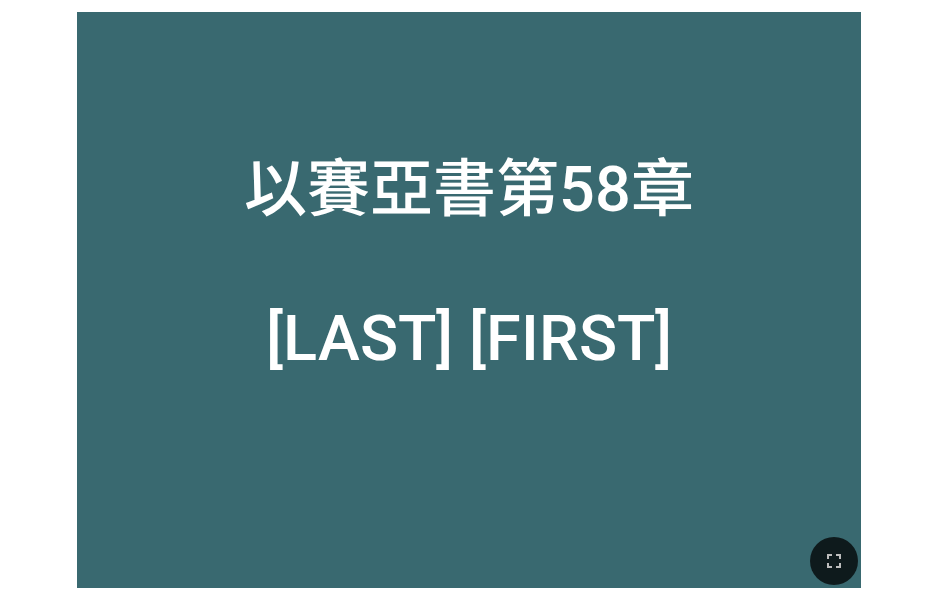 scroll, scrollTop: 0, scrollLeft: 0, axis: both 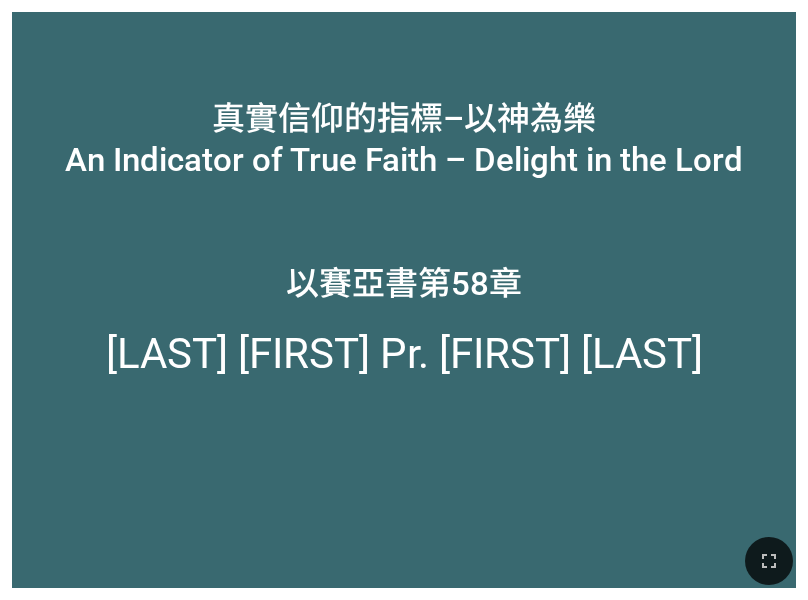 click on "[PERSON] 傳道 Pr. [PERSON]" at bounding box center (404, 360) 